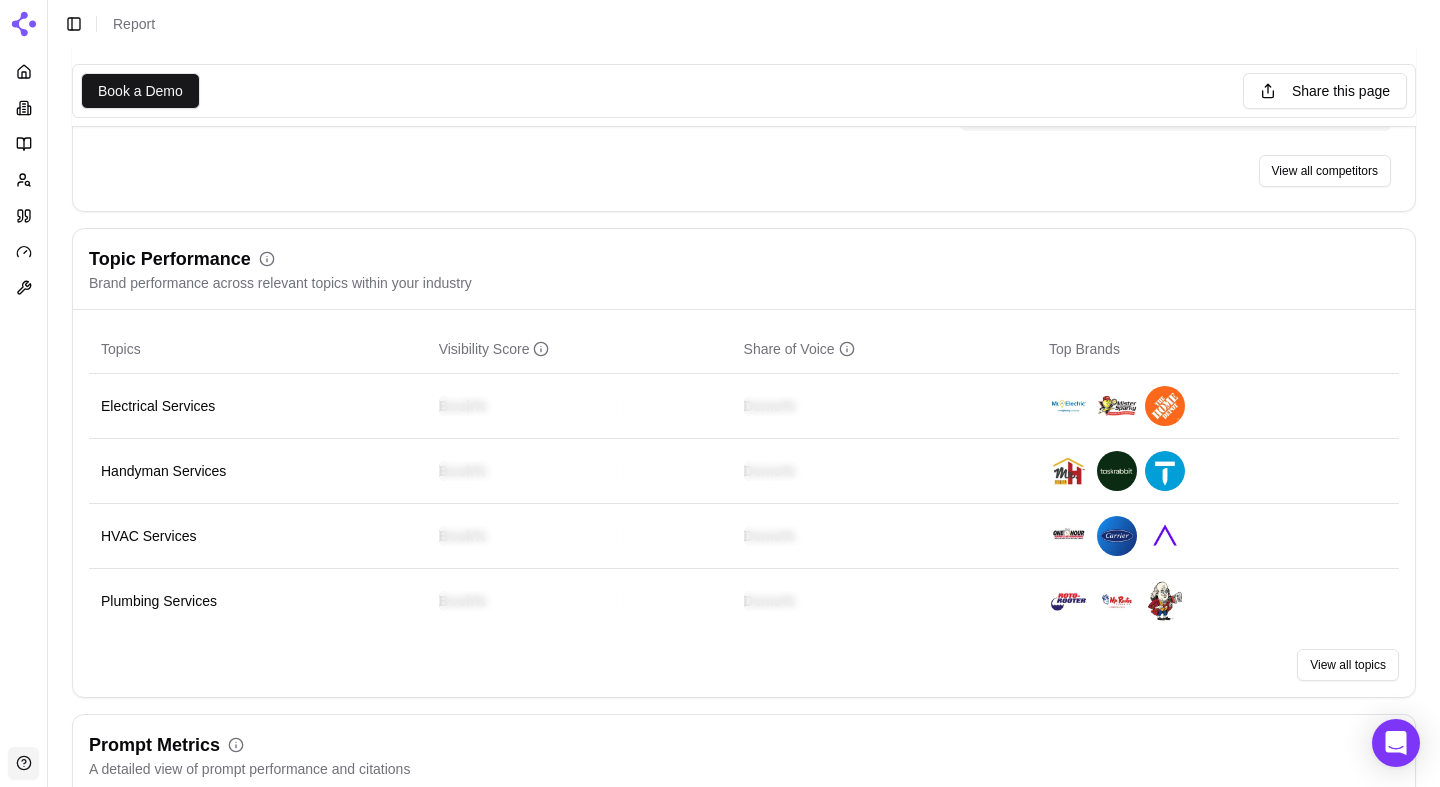 scroll, scrollTop: 887, scrollLeft: 0, axis: vertical 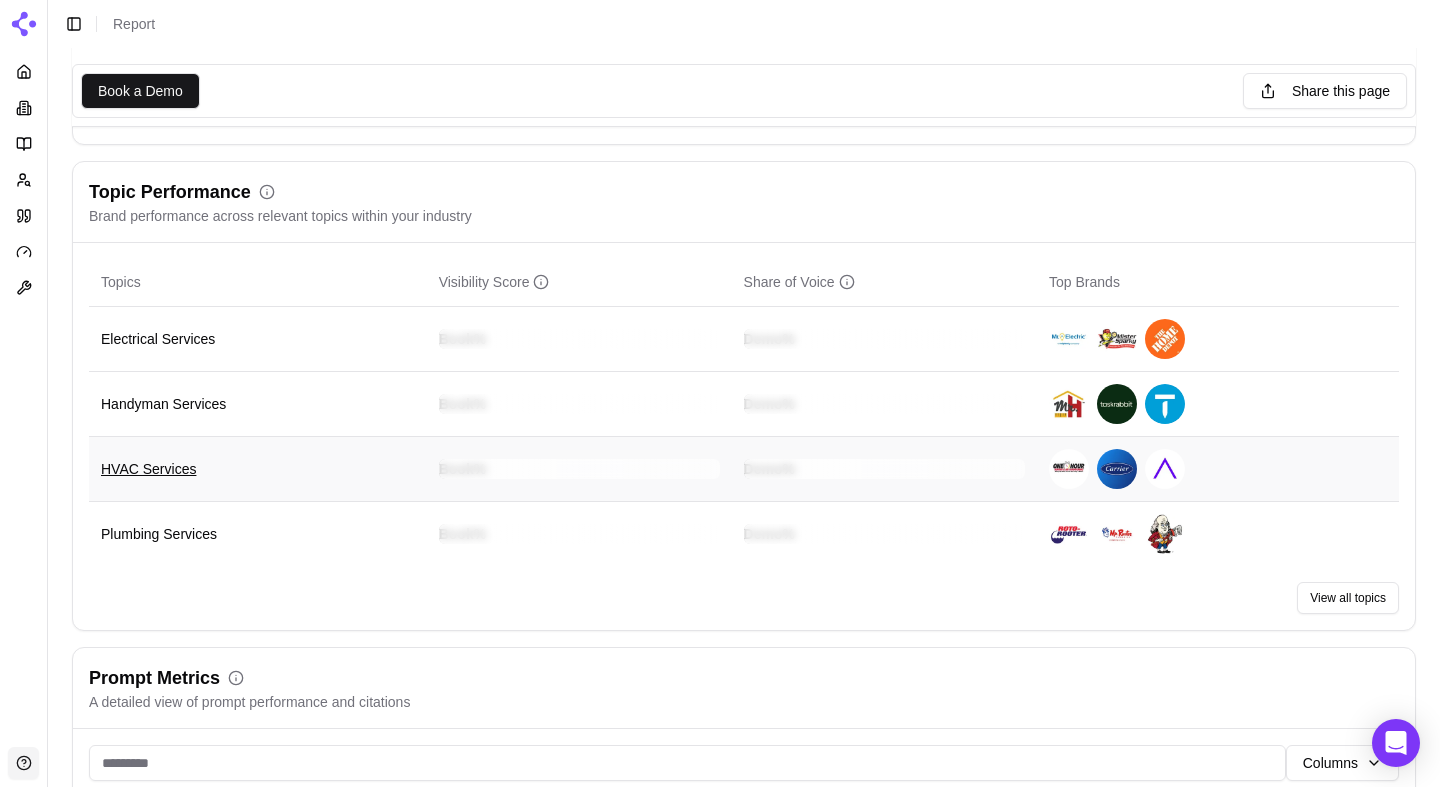 click on "HVAC Services" at bounding box center (258, 469) 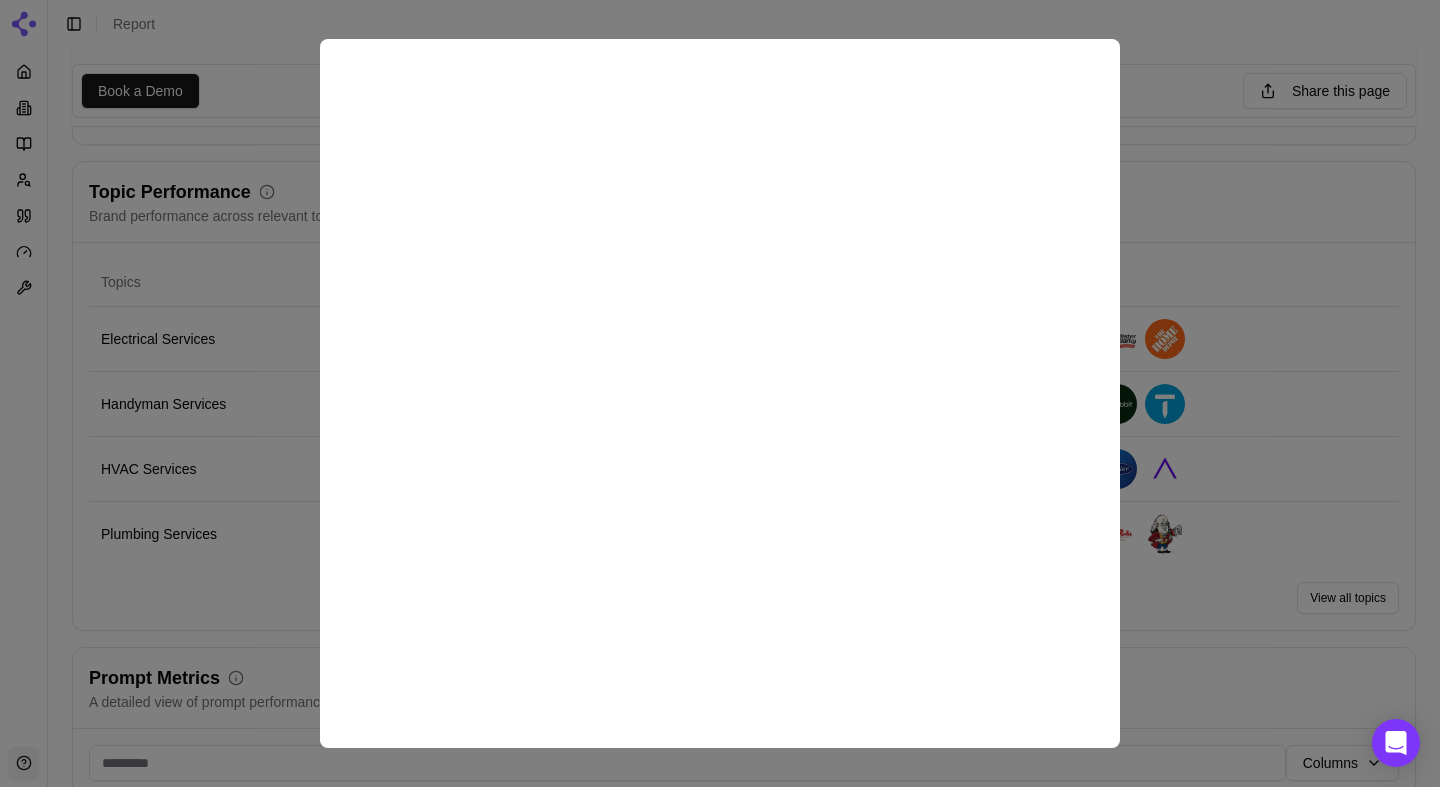 click at bounding box center [720, 393] 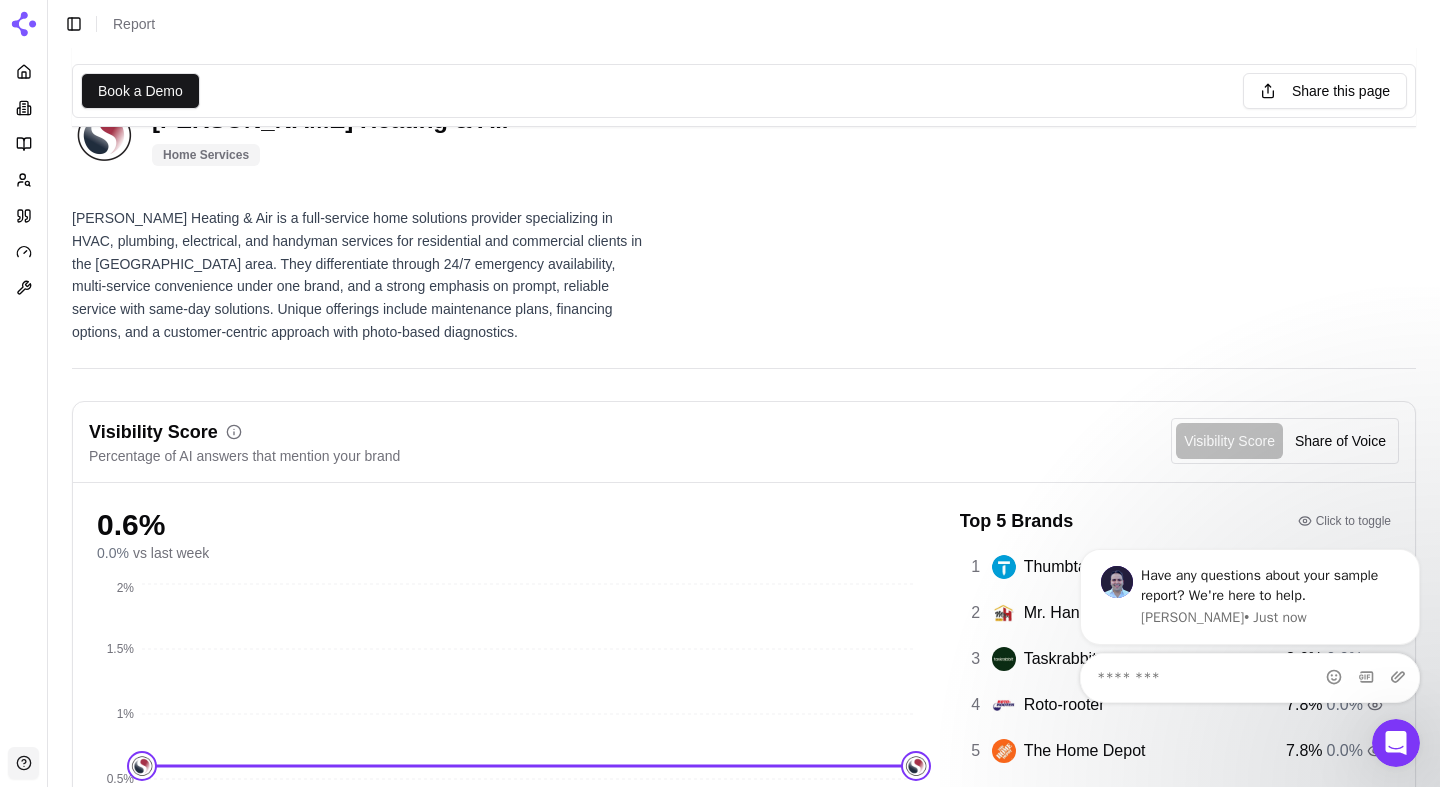 scroll, scrollTop: 0, scrollLeft: 0, axis: both 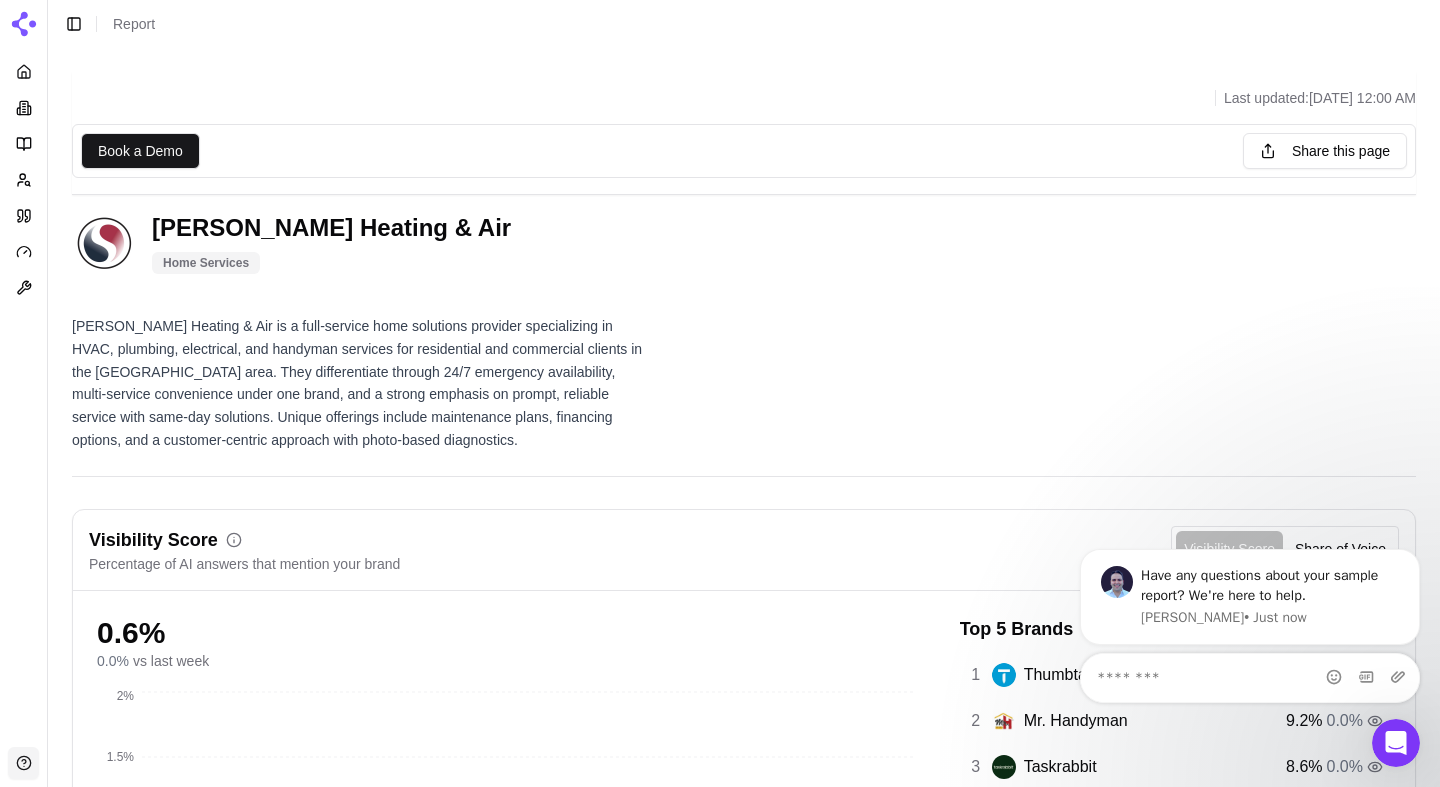 click 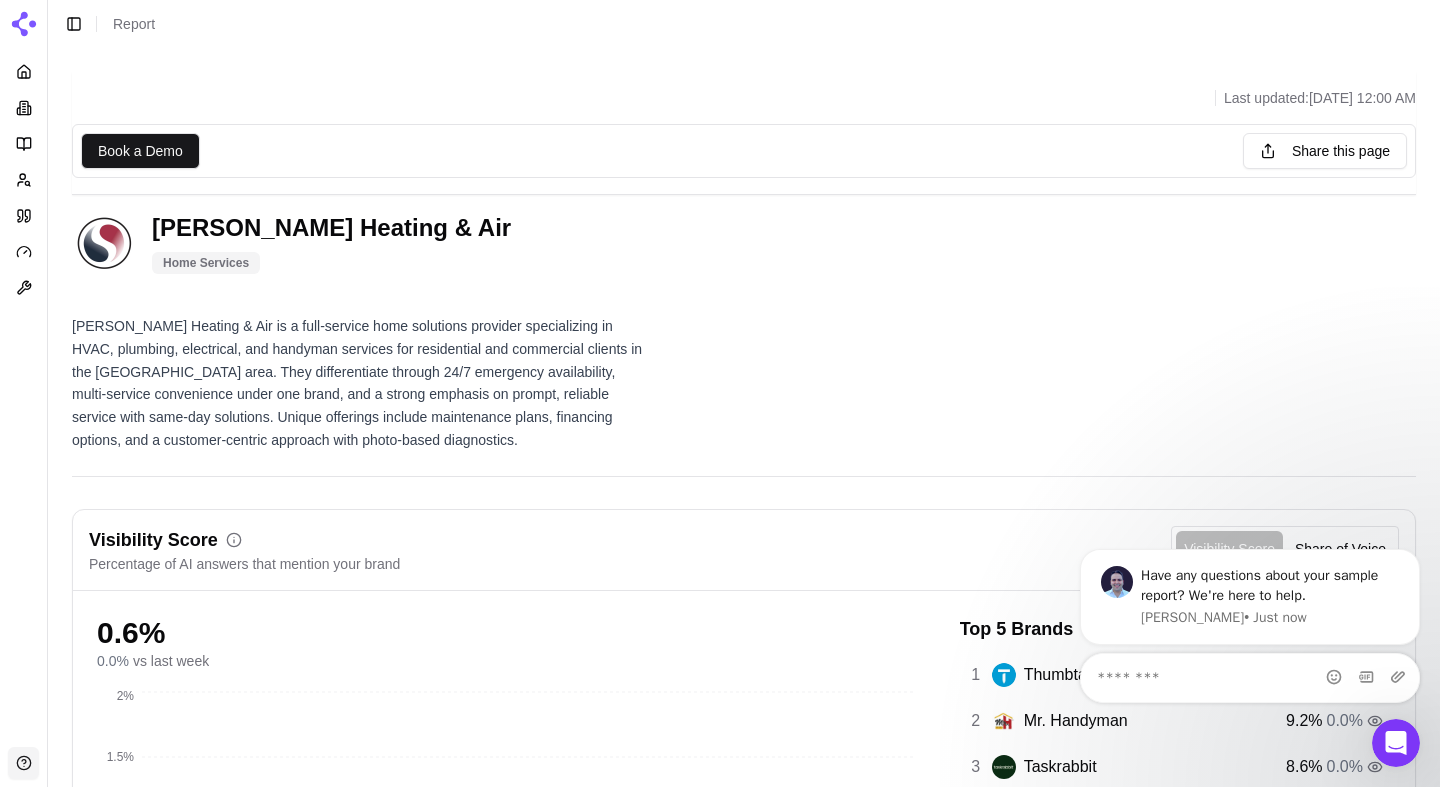 click at bounding box center (24, 24) 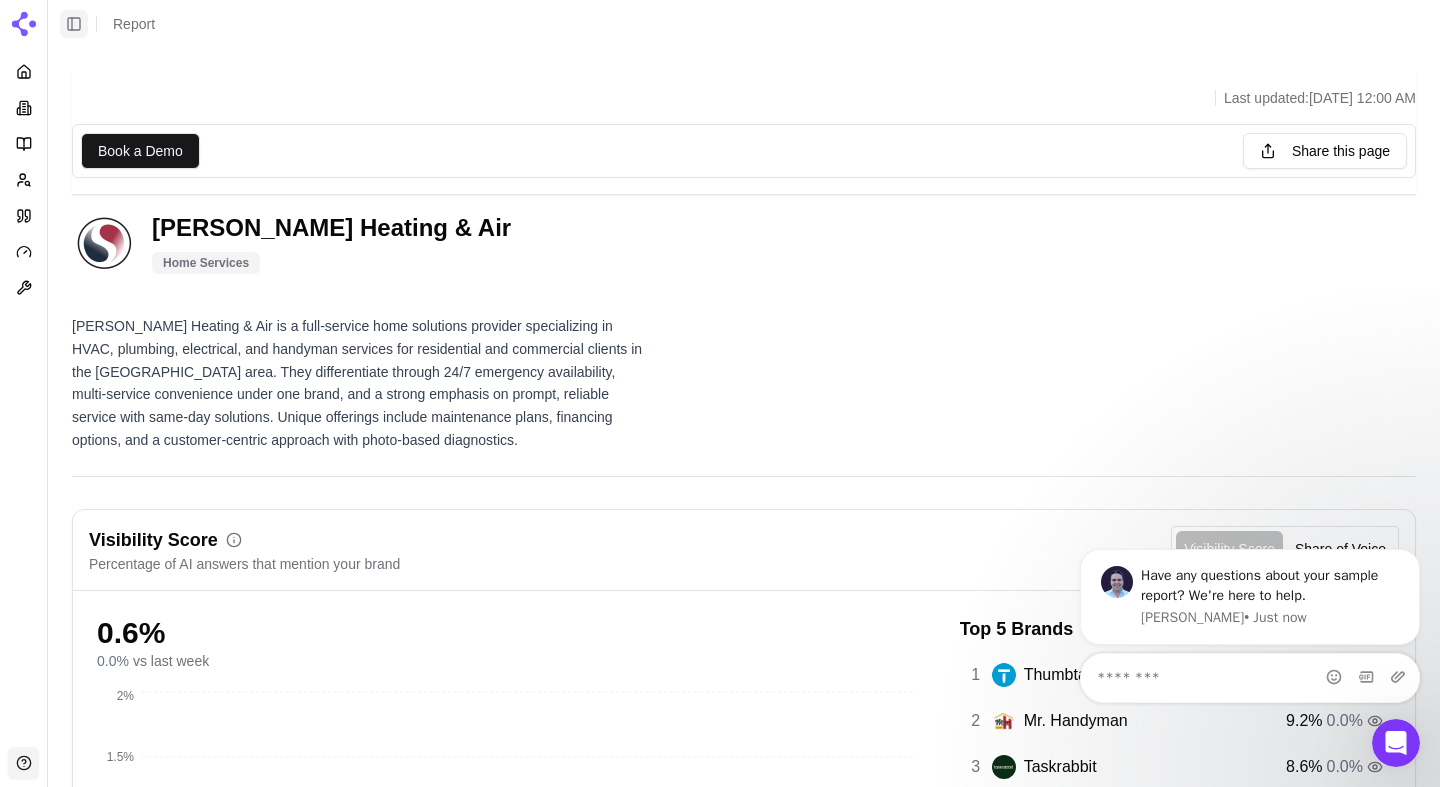 click on "Toggle Sidebar" at bounding box center (74, 24) 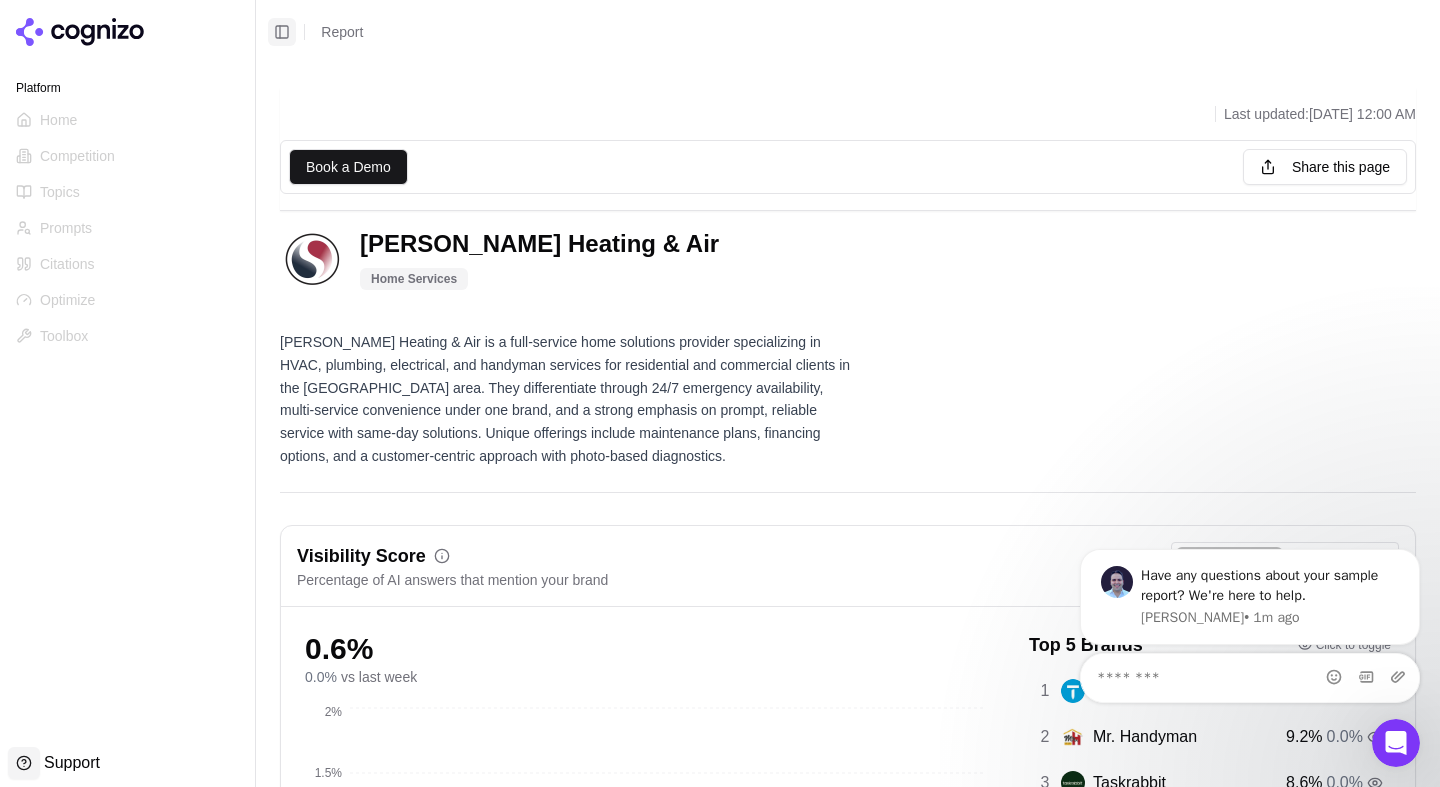 click at bounding box center [80, 32] 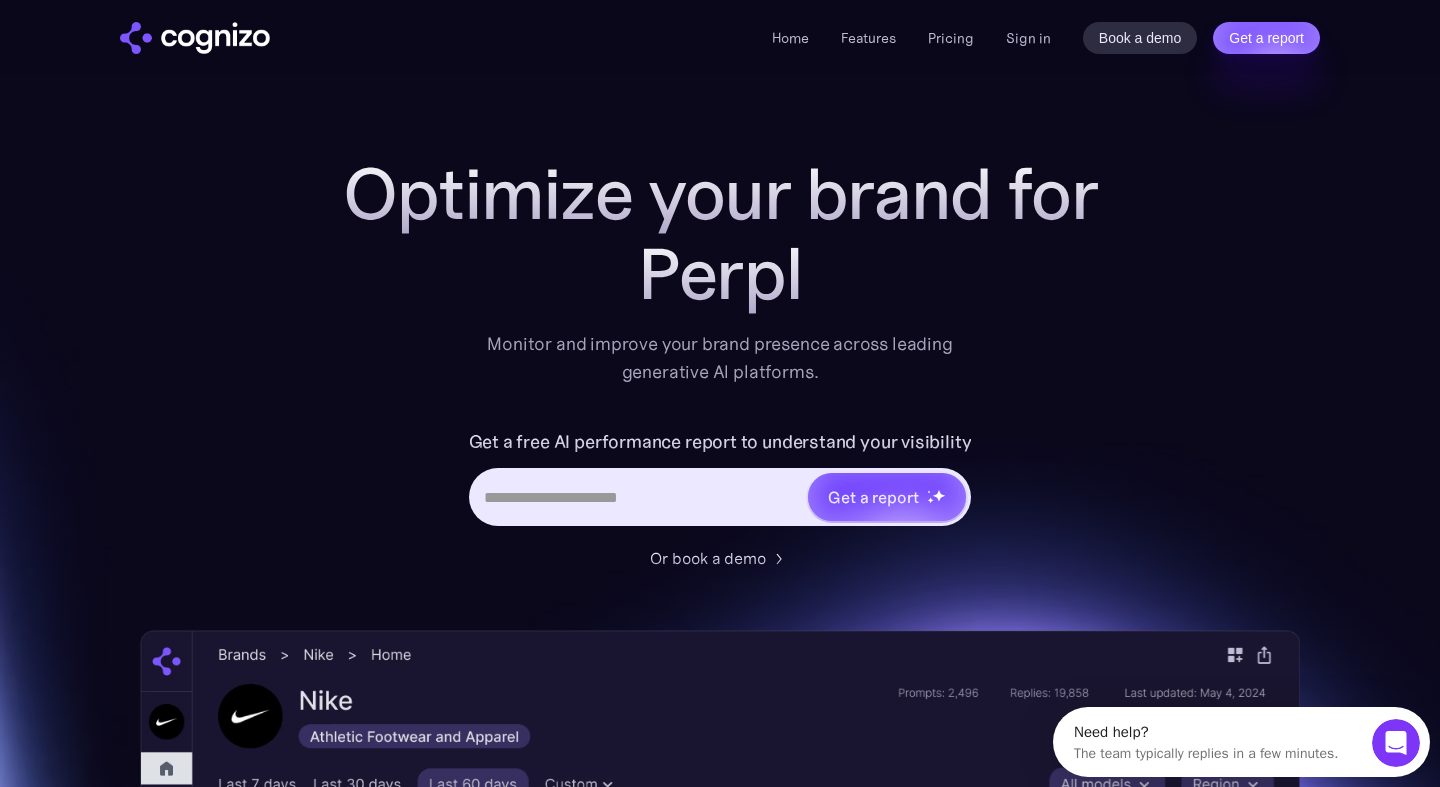 scroll, scrollTop: 0, scrollLeft: 0, axis: both 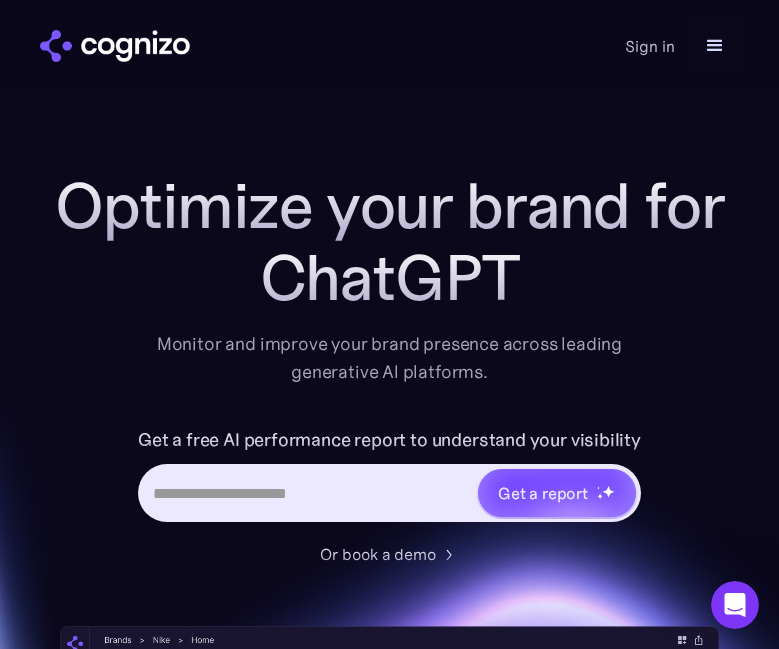 click at bounding box center (308, 493) 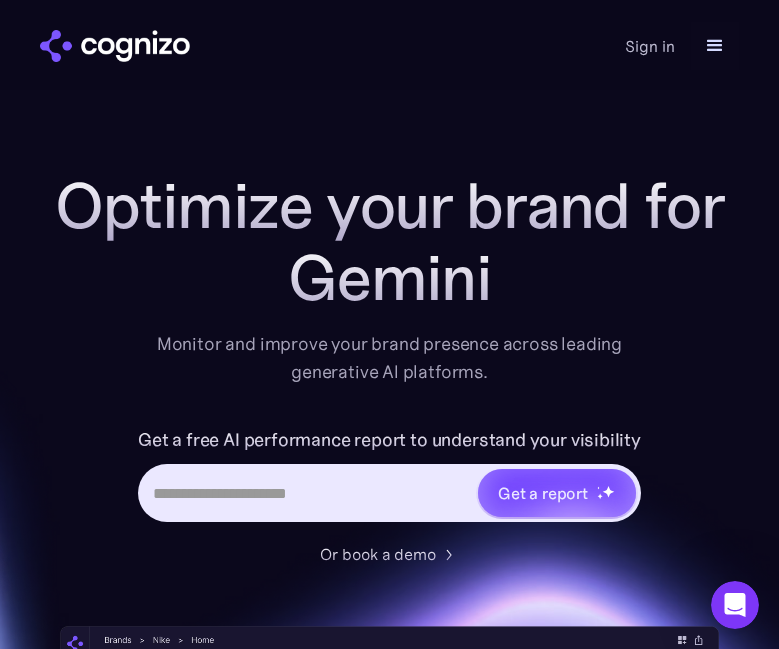 paste on "**********" 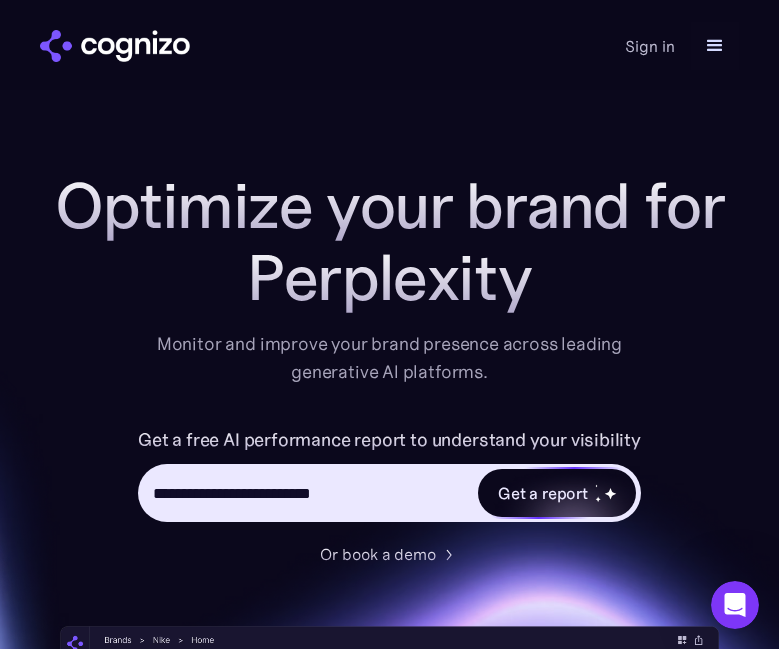 type on "**********" 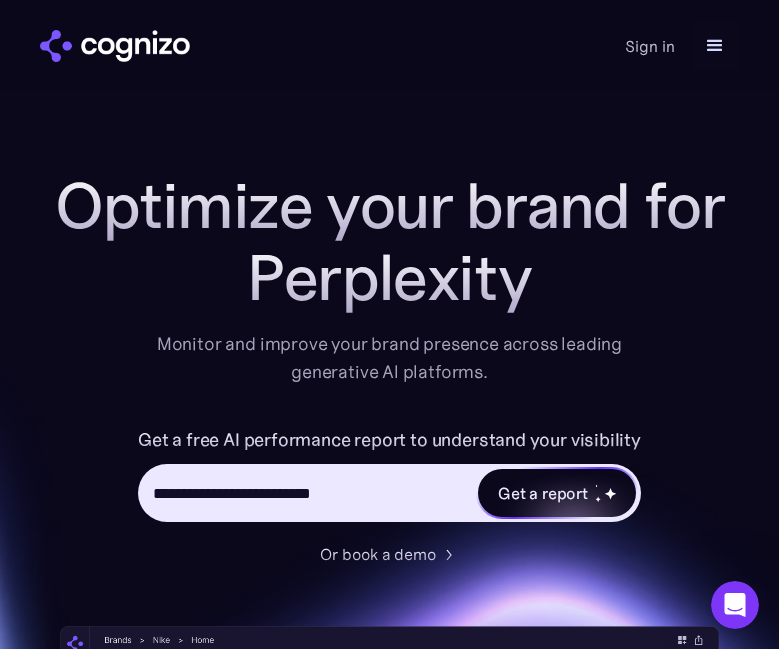 click on "Get a report" at bounding box center [543, 493] 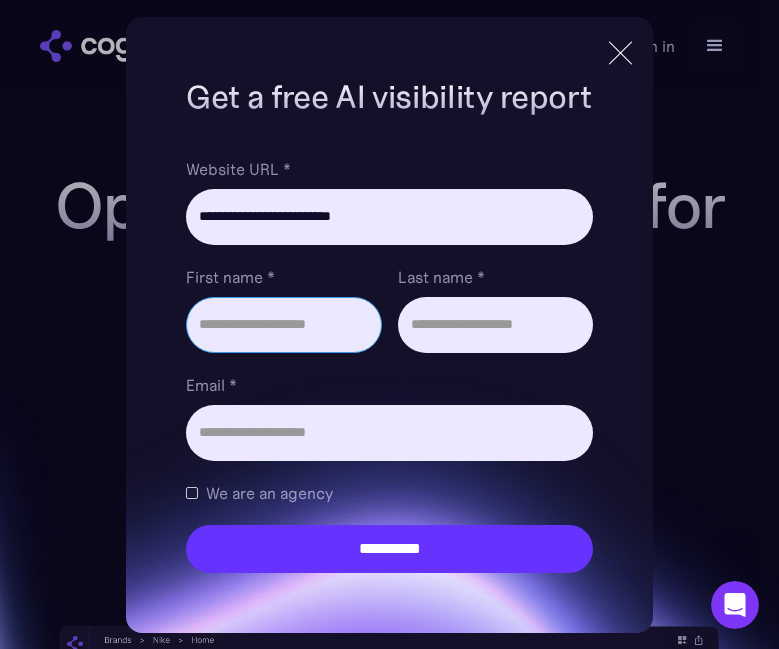 click on "First name *" at bounding box center [283, 325] 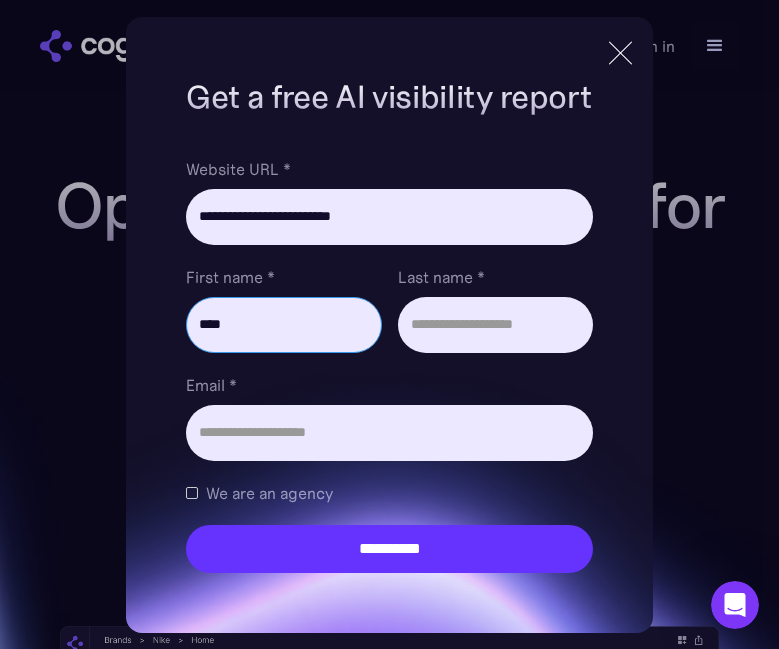 type on "****" 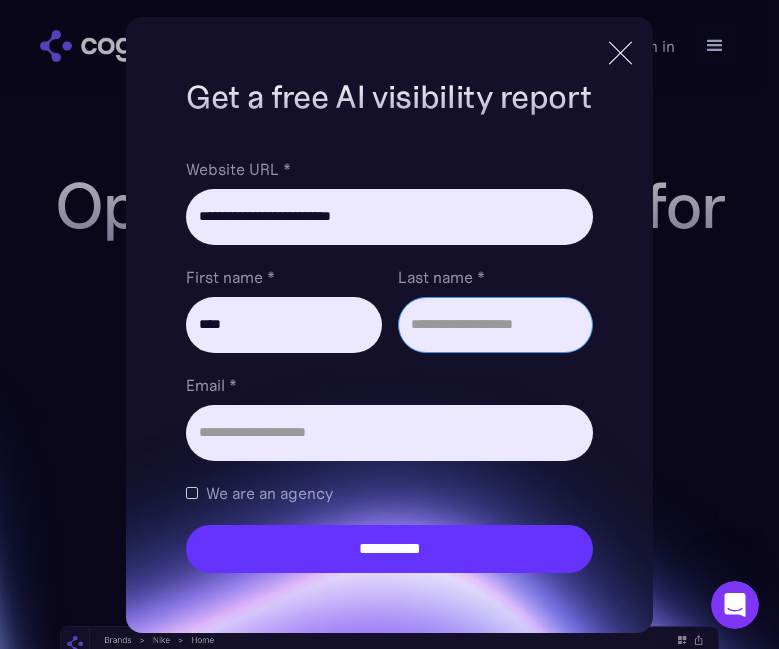 type on "*****" 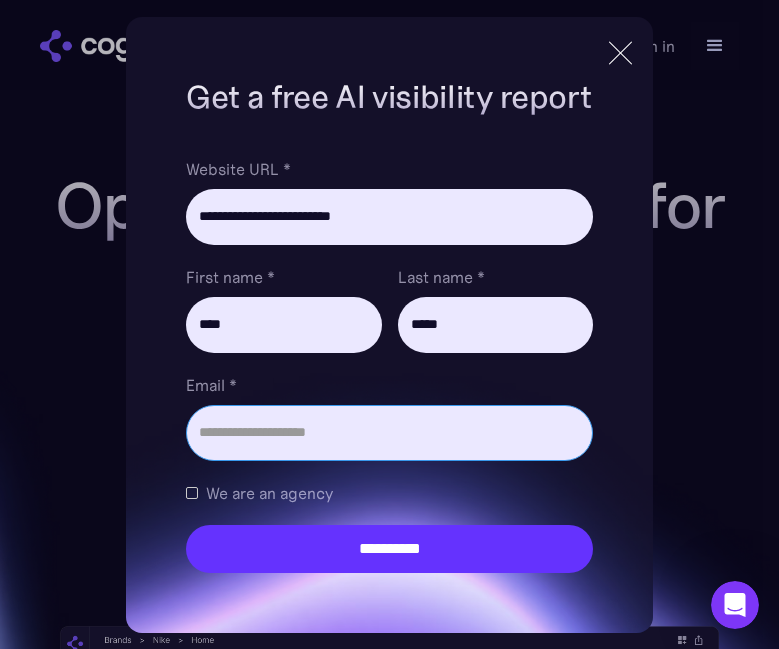 type on "**********" 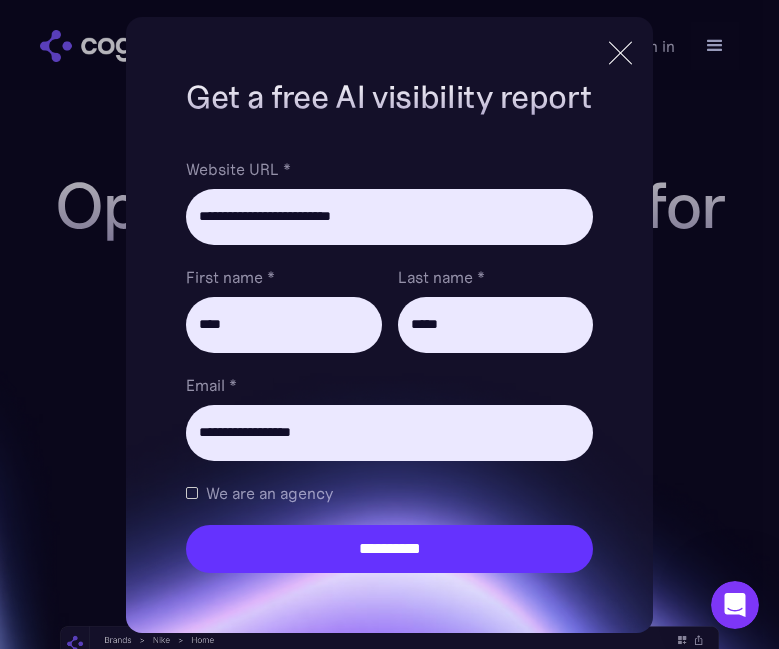 click on "**********" at bounding box center [389, 325] 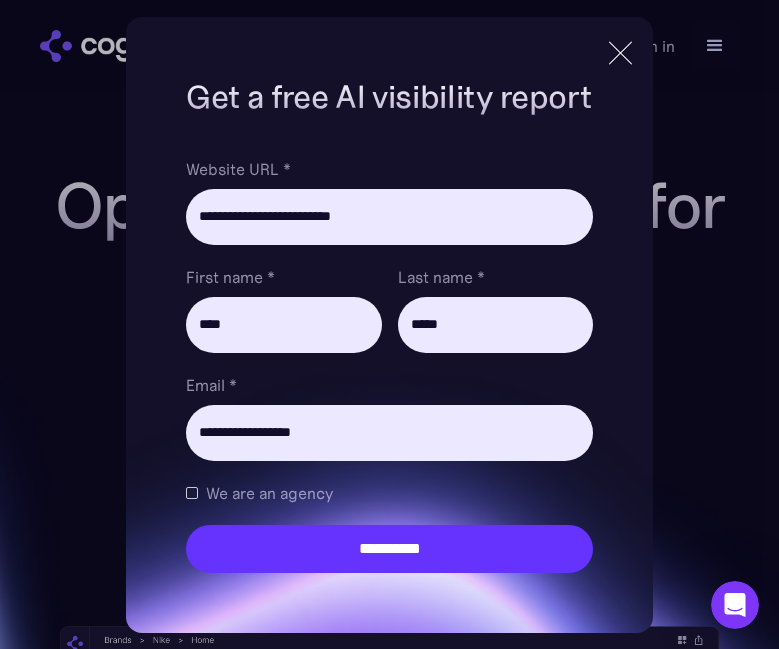 click at bounding box center [192, 493] 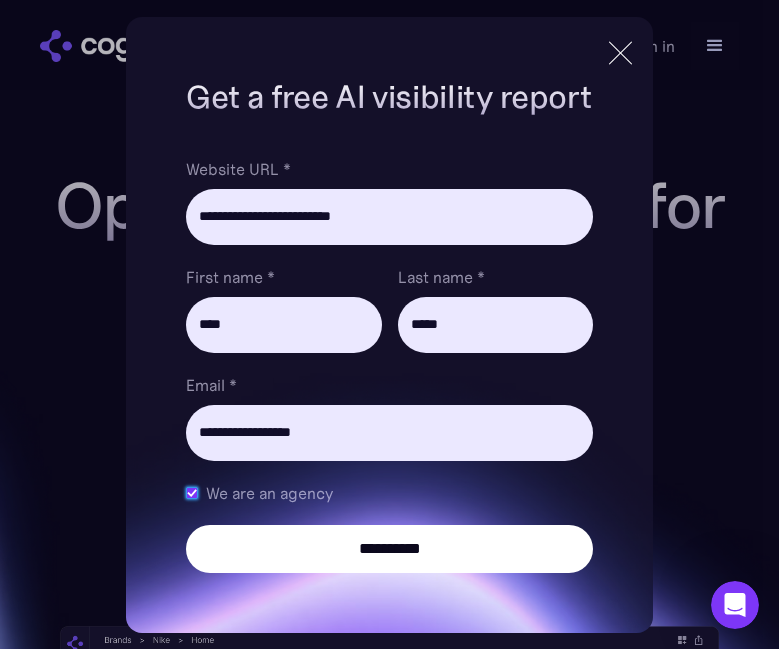 click on "**********" at bounding box center (389, 549) 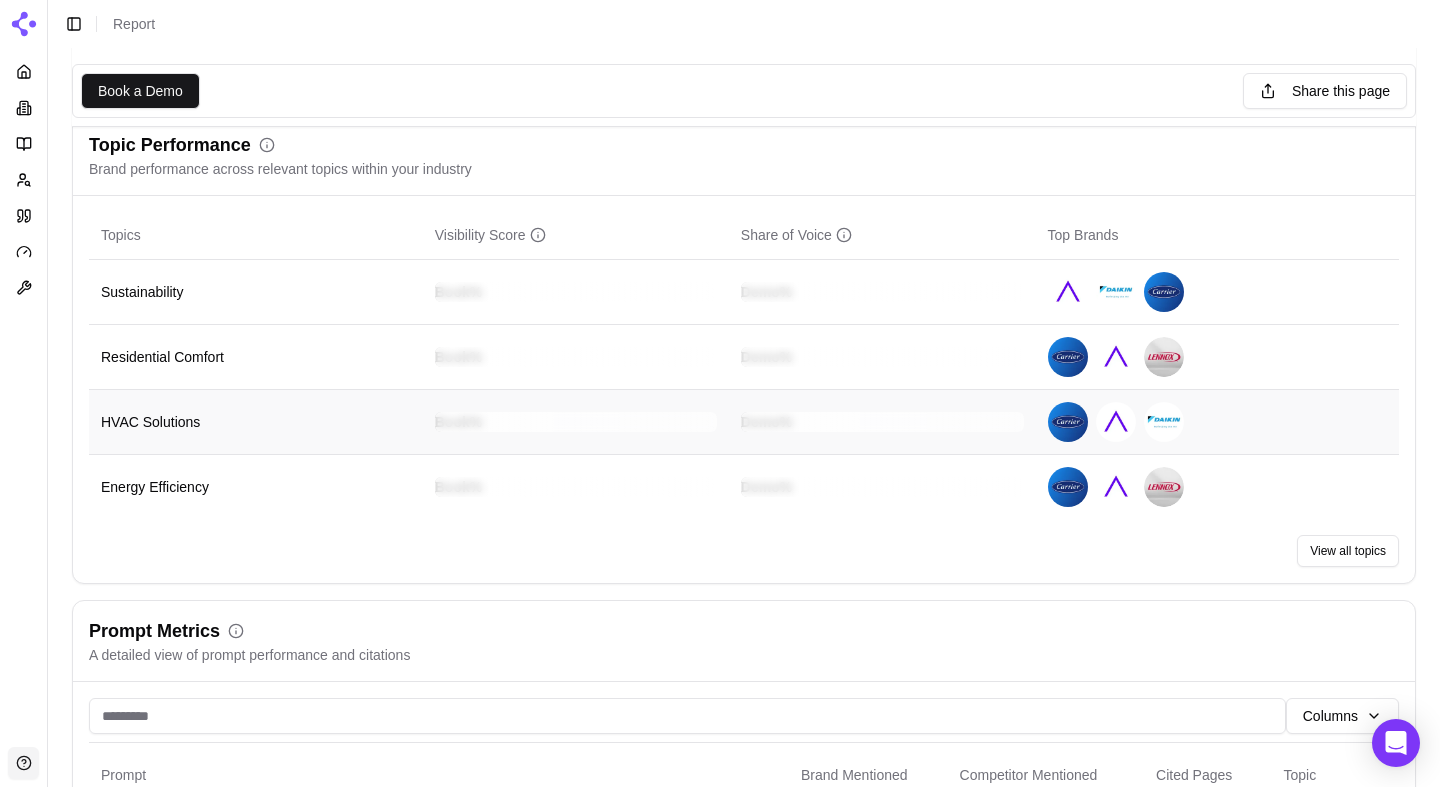 scroll, scrollTop: 963, scrollLeft: 0, axis: vertical 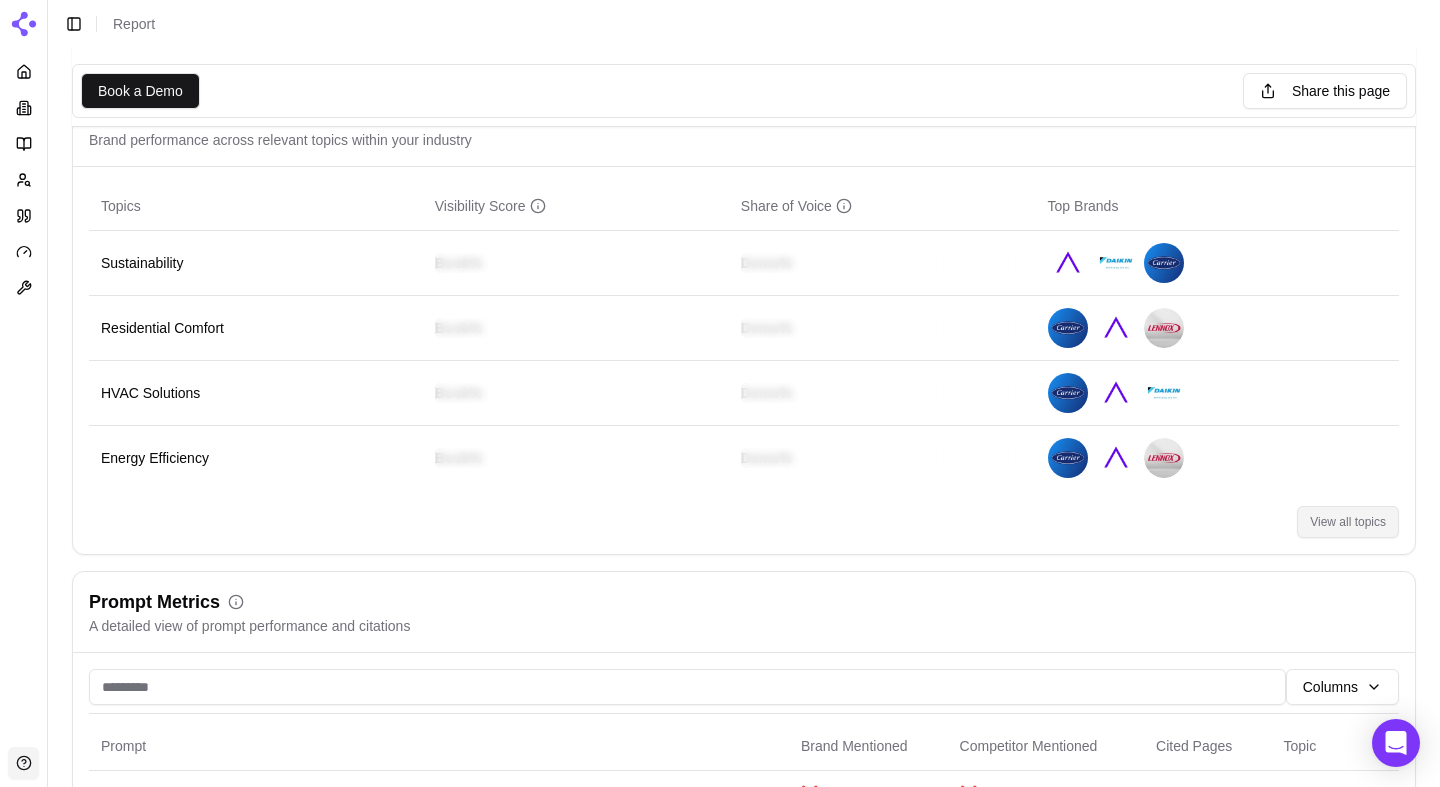 click on "View all topics" at bounding box center (1348, 522) 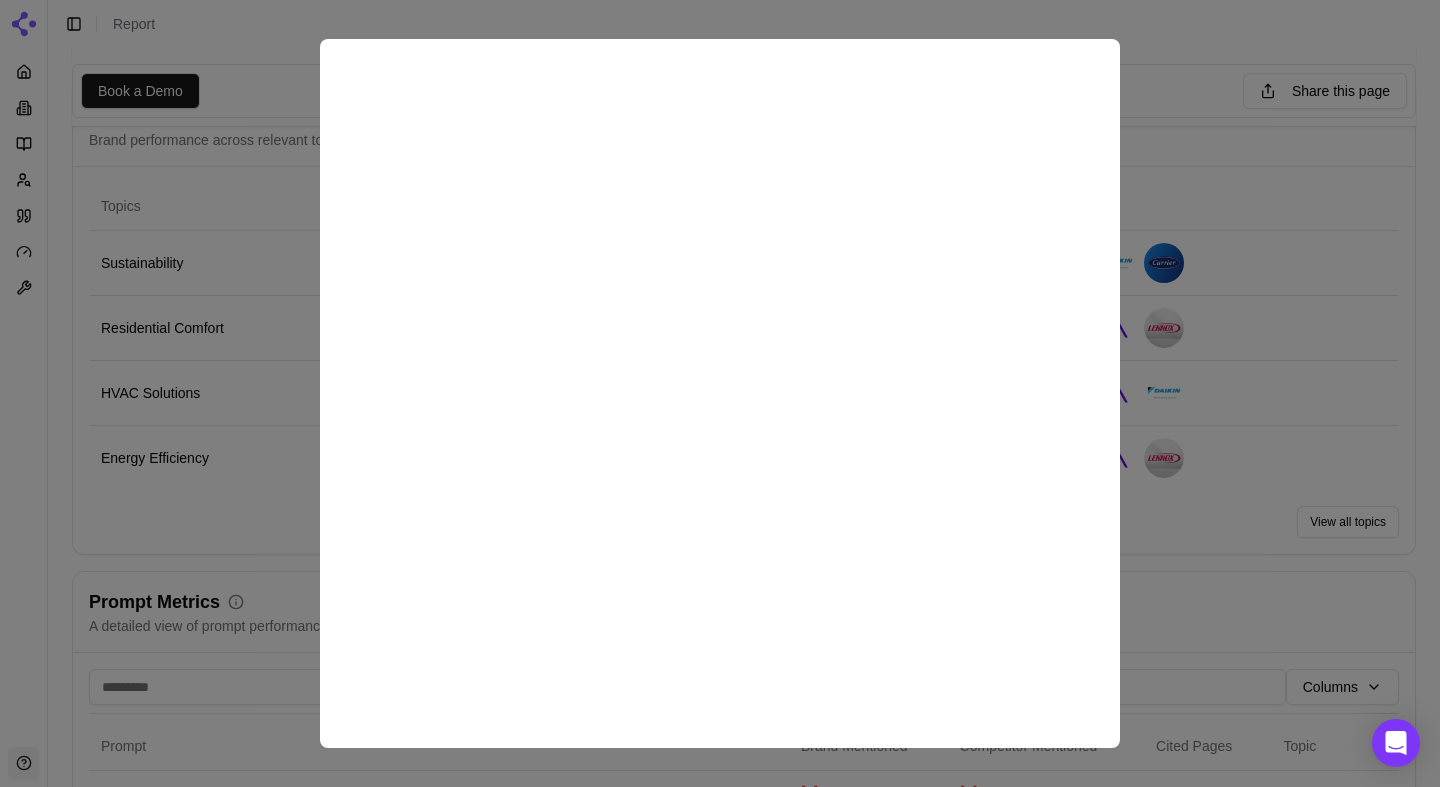 click at bounding box center (720, 393) 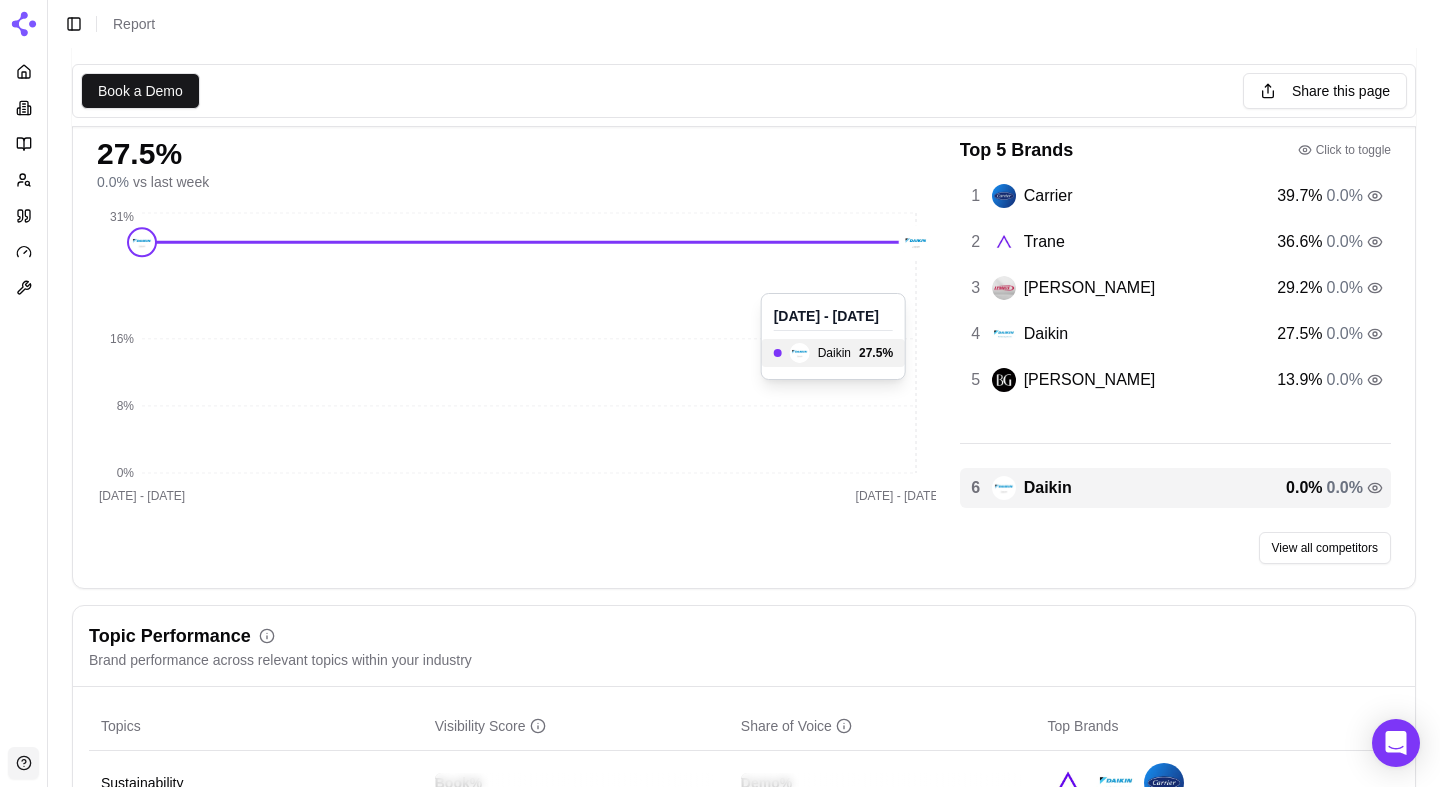 scroll, scrollTop: 445, scrollLeft: 0, axis: vertical 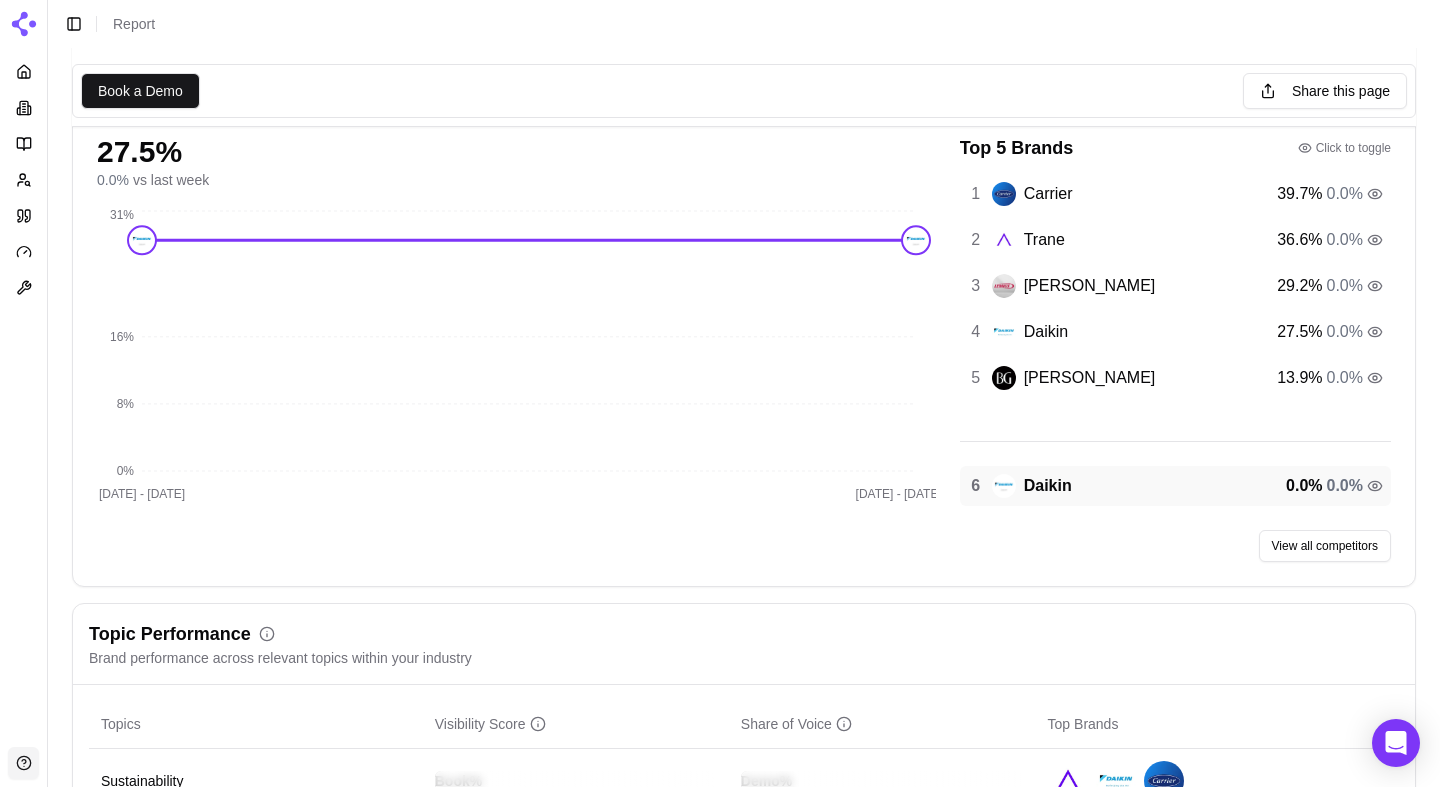 click at bounding box center [1004, 486] 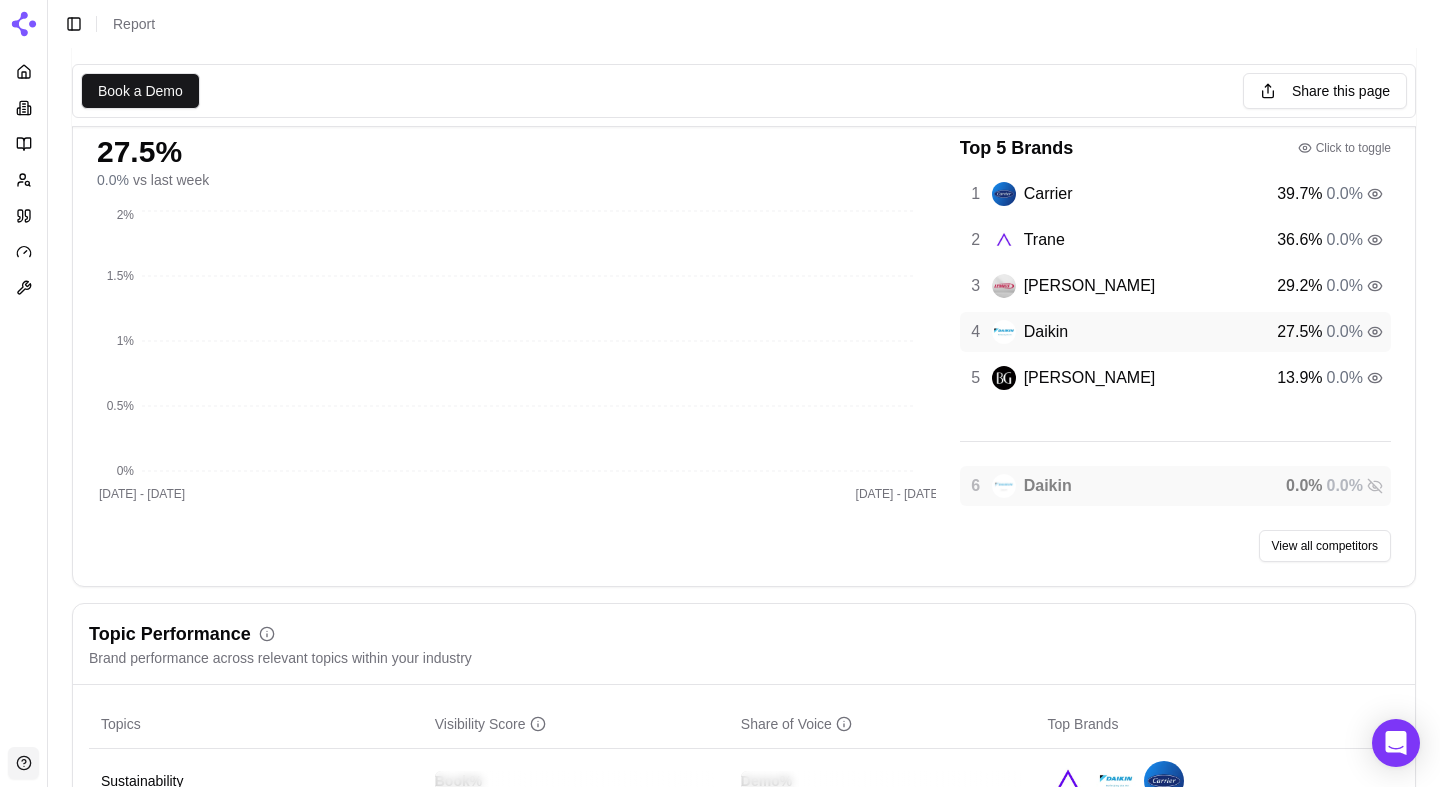 click at bounding box center [1004, 332] 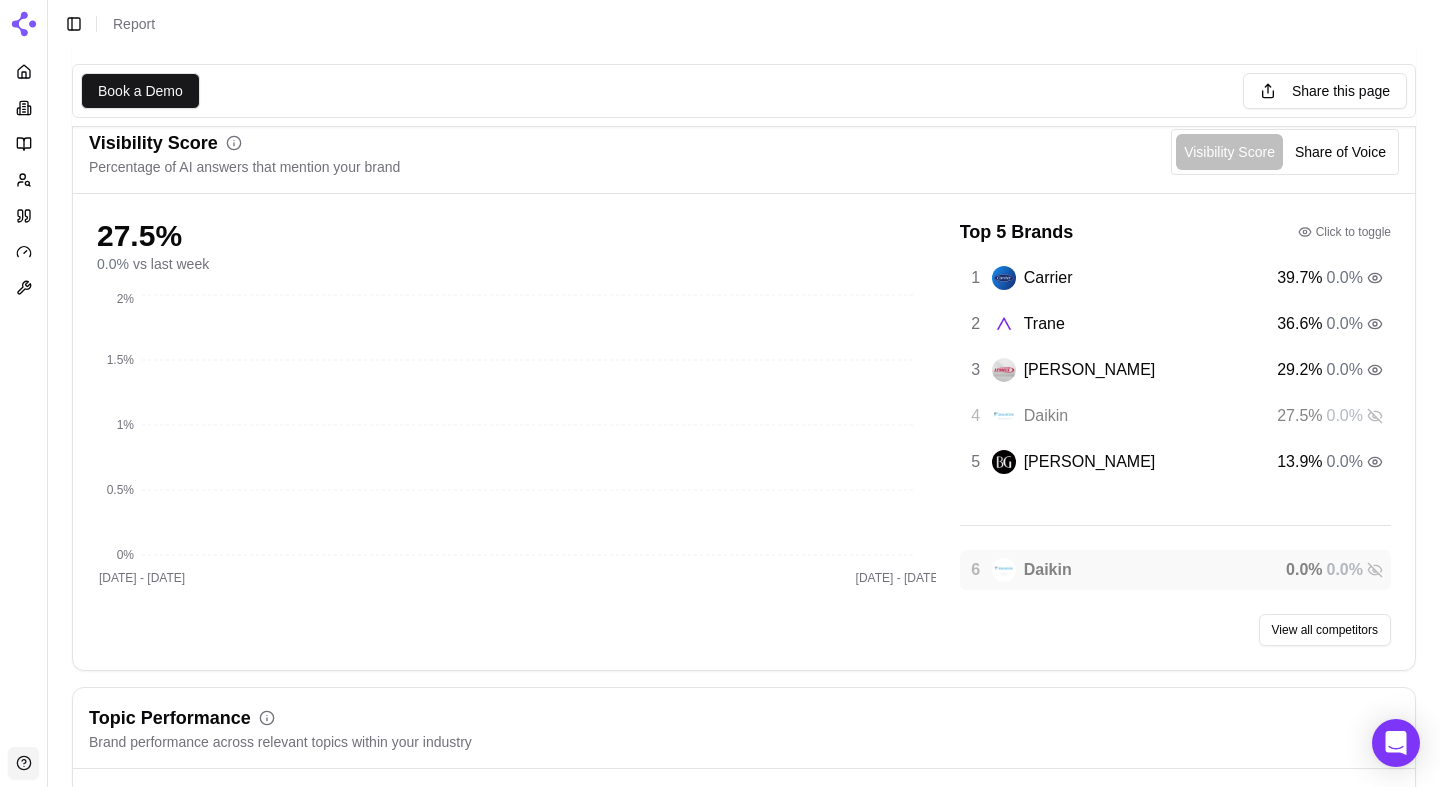 scroll, scrollTop: 367, scrollLeft: 0, axis: vertical 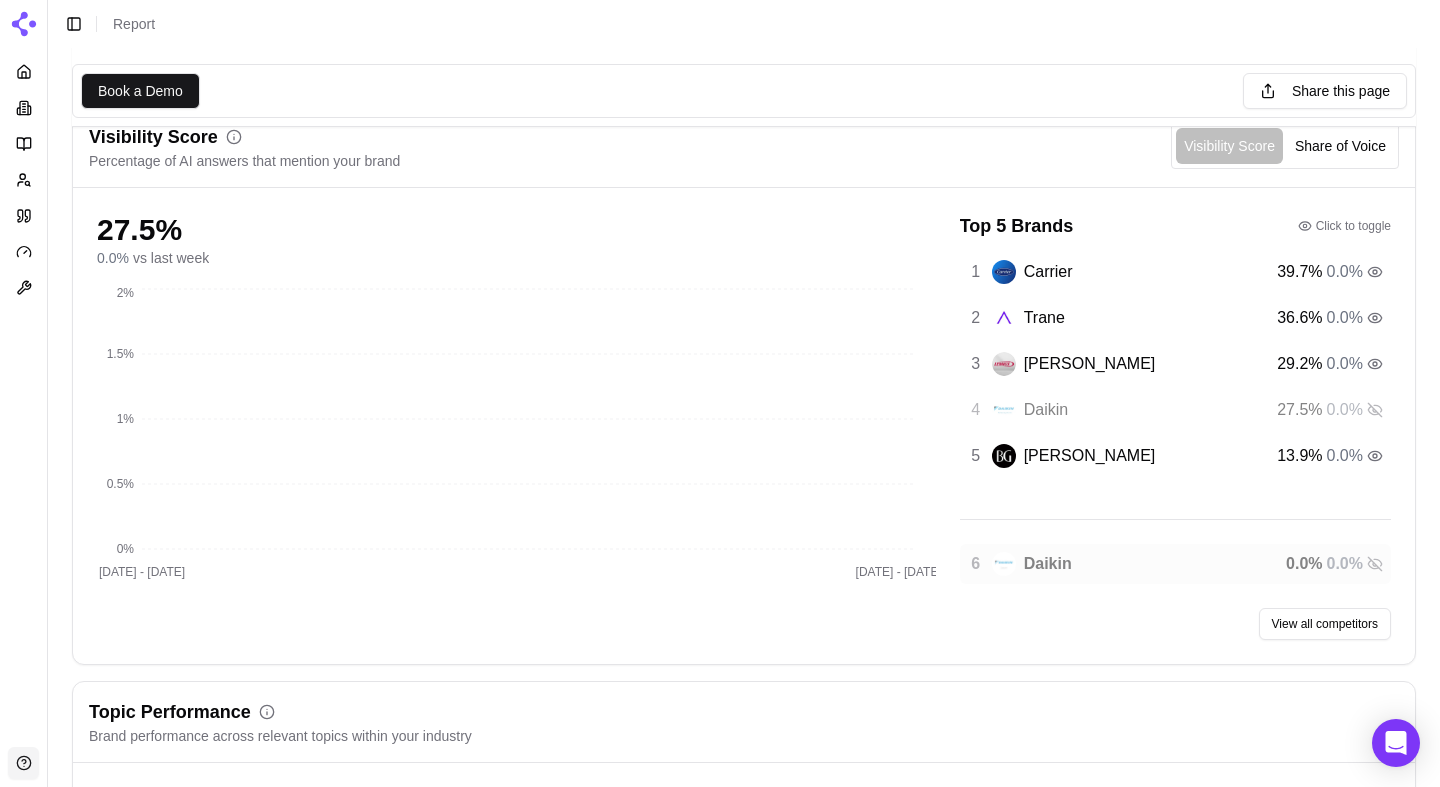 click on "Daikin" at bounding box center [1048, 564] 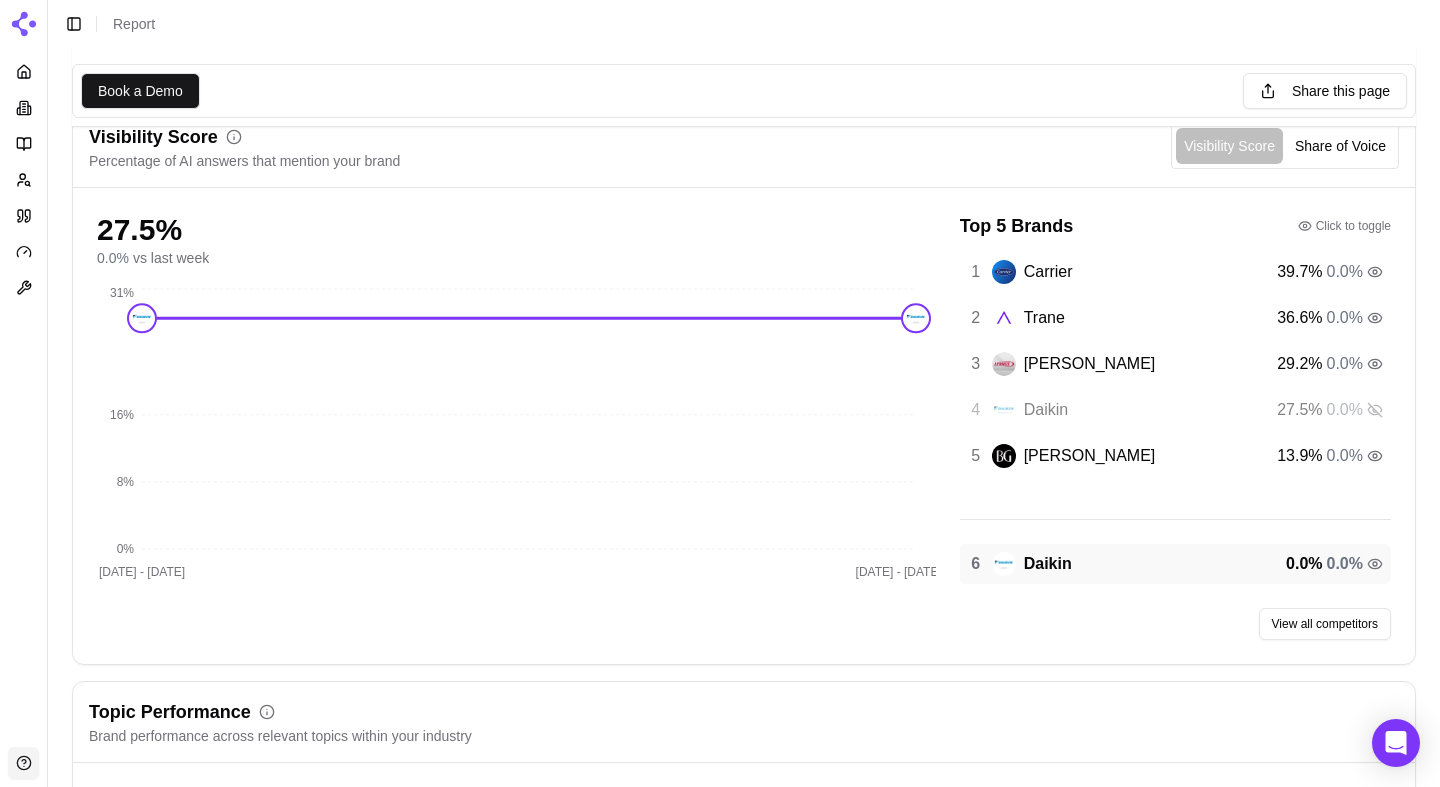 click on "Daikin" at bounding box center [1048, 564] 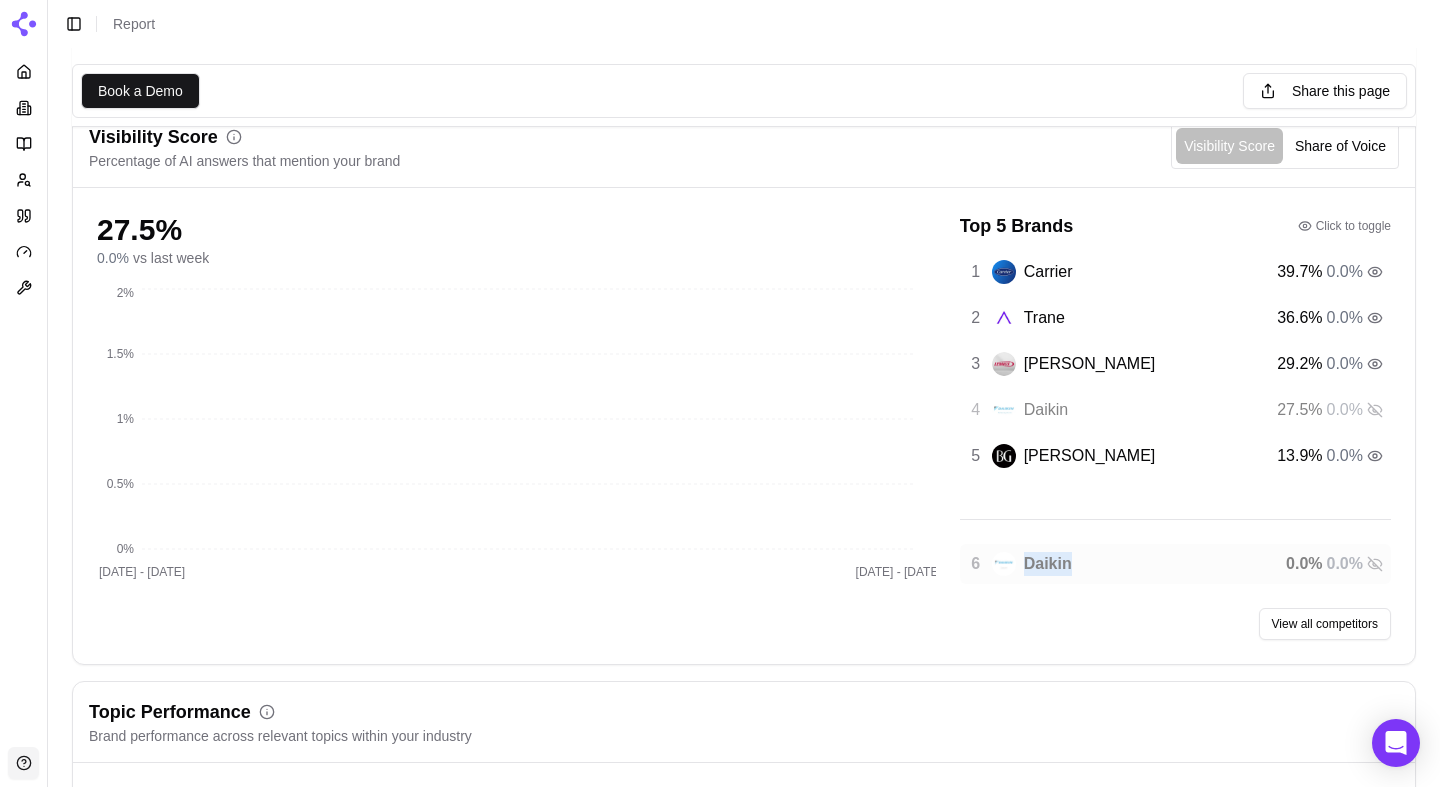 click on "Daikin" at bounding box center (1048, 564) 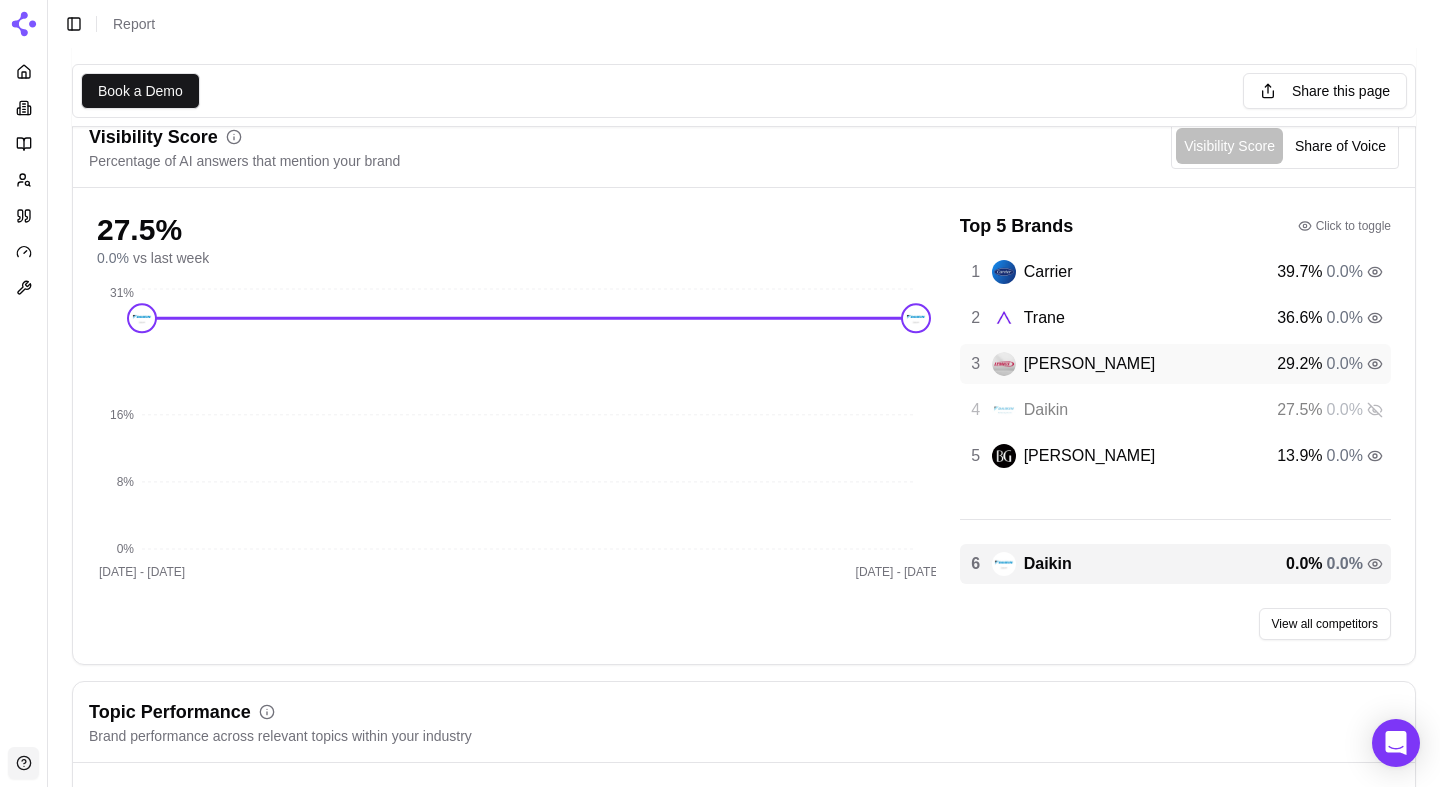 click on "Lennox" at bounding box center [1090, 364] 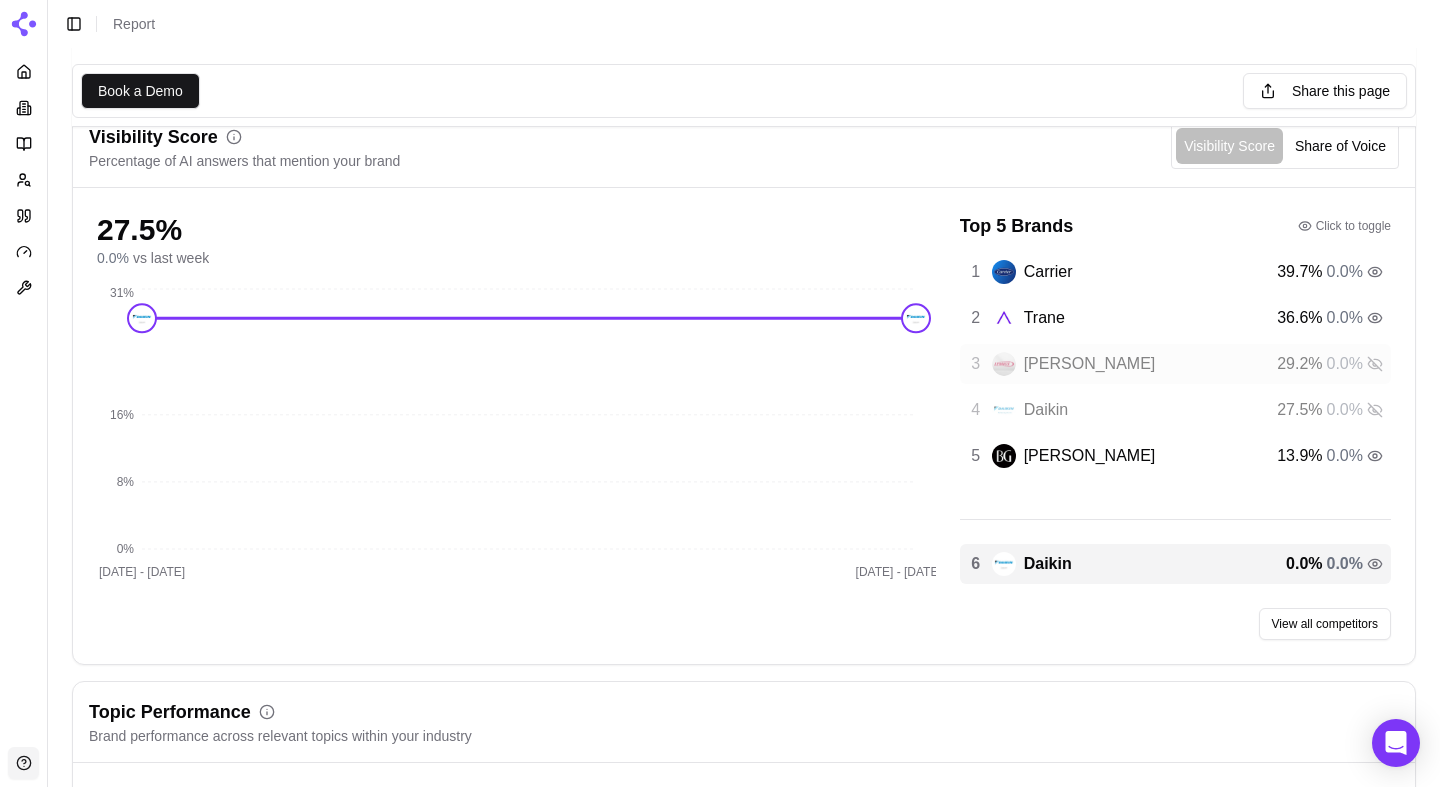 click on "Lennox" at bounding box center (1090, 364) 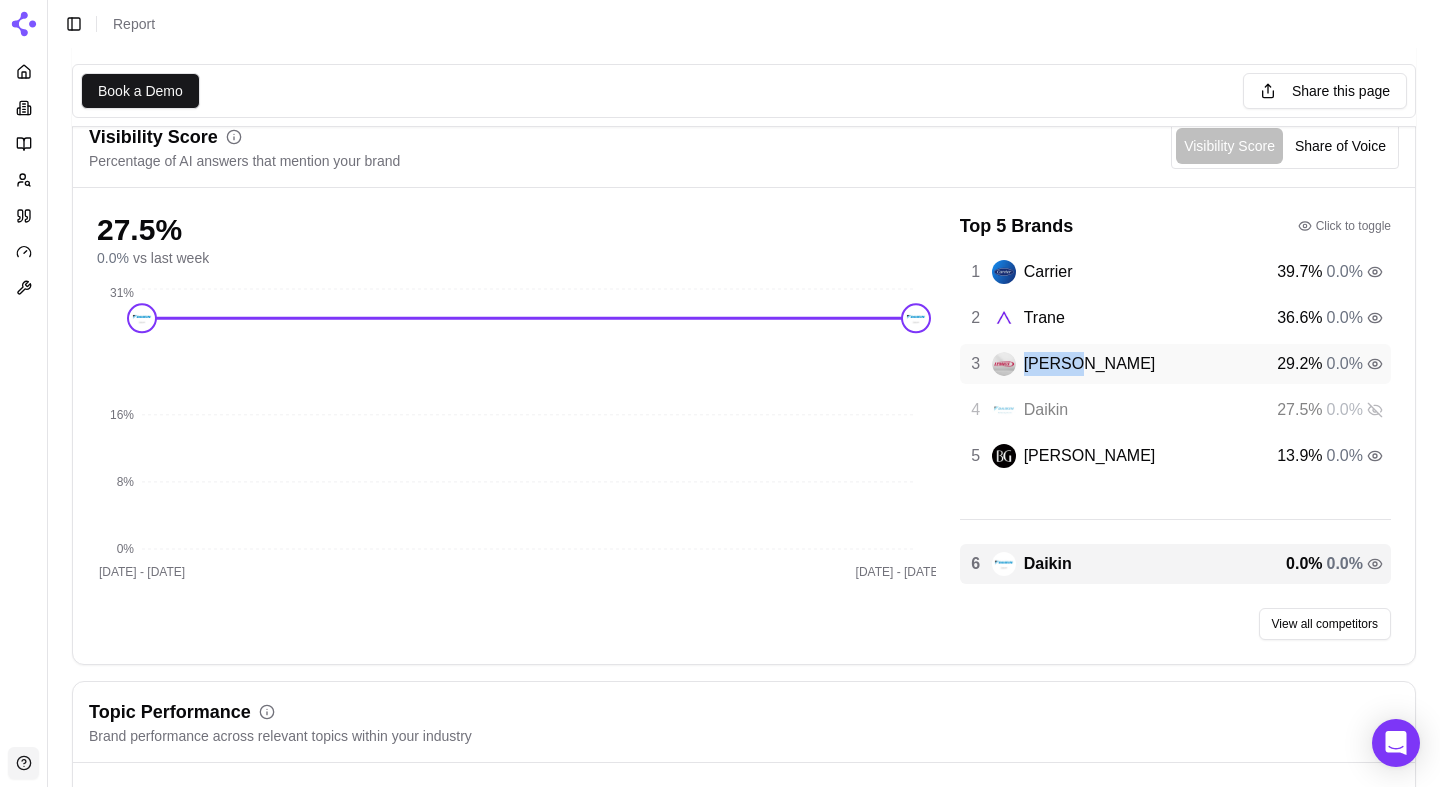 click on "Lennox" at bounding box center (1090, 364) 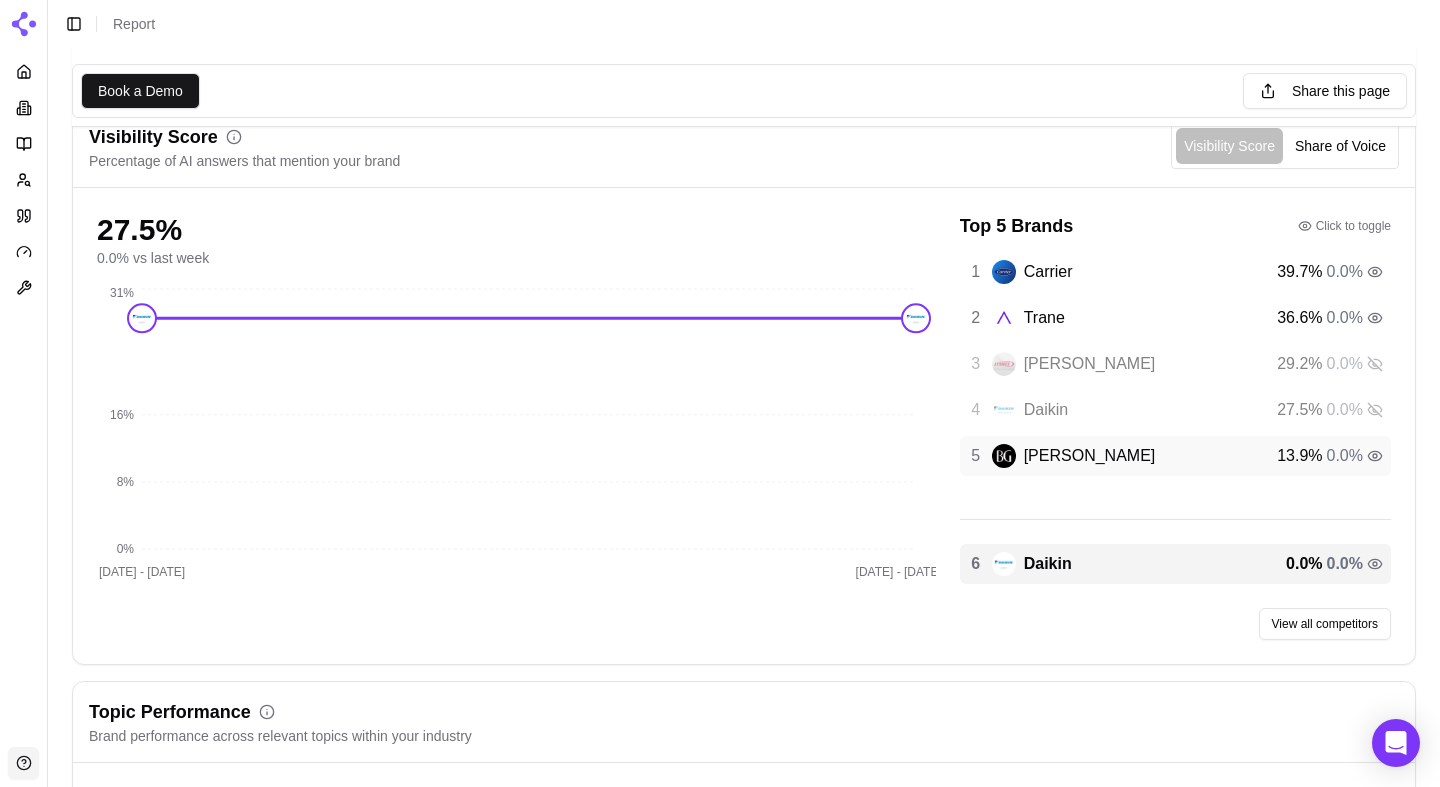 click on "Goodman" at bounding box center (1090, 456) 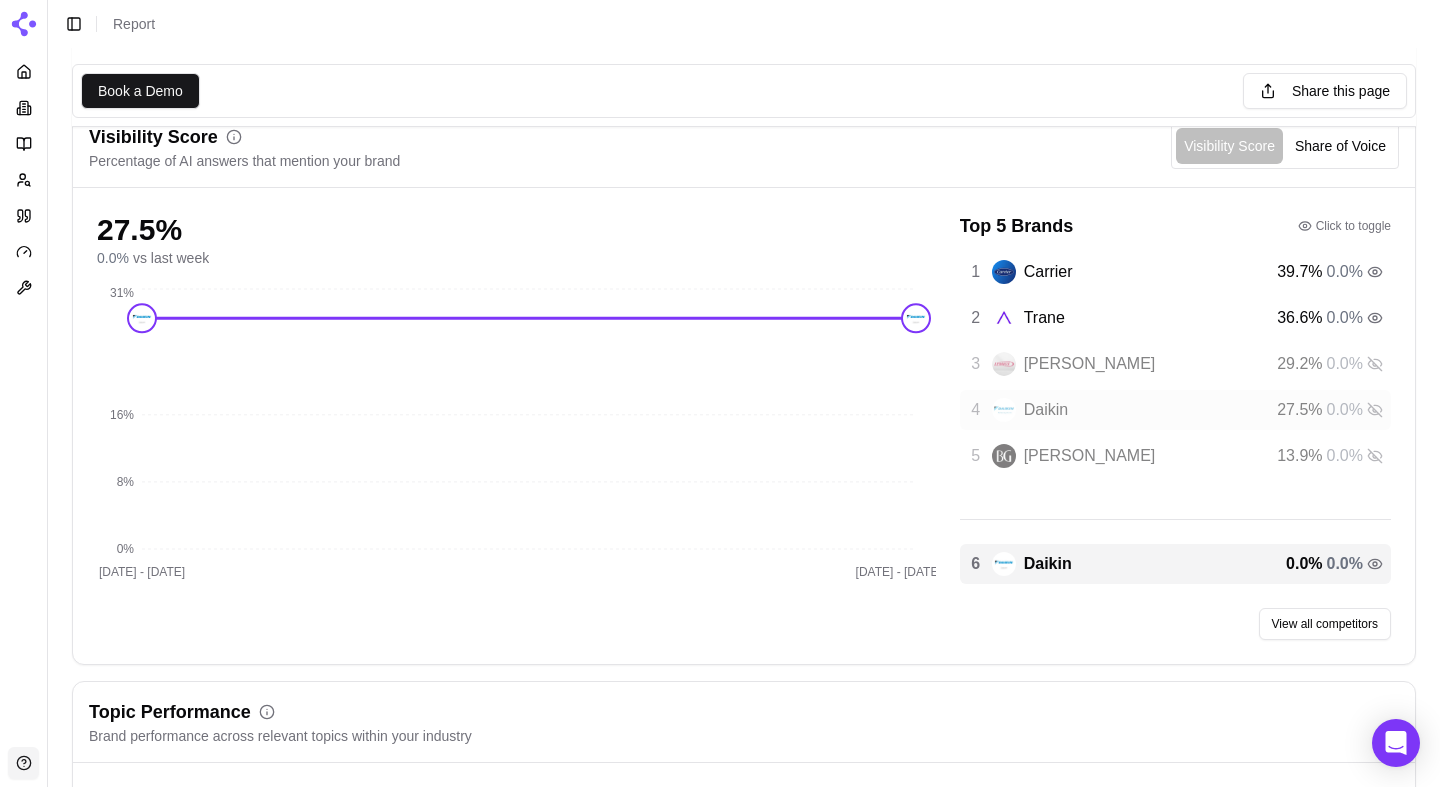 click on "Daikin" at bounding box center (1046, 410) 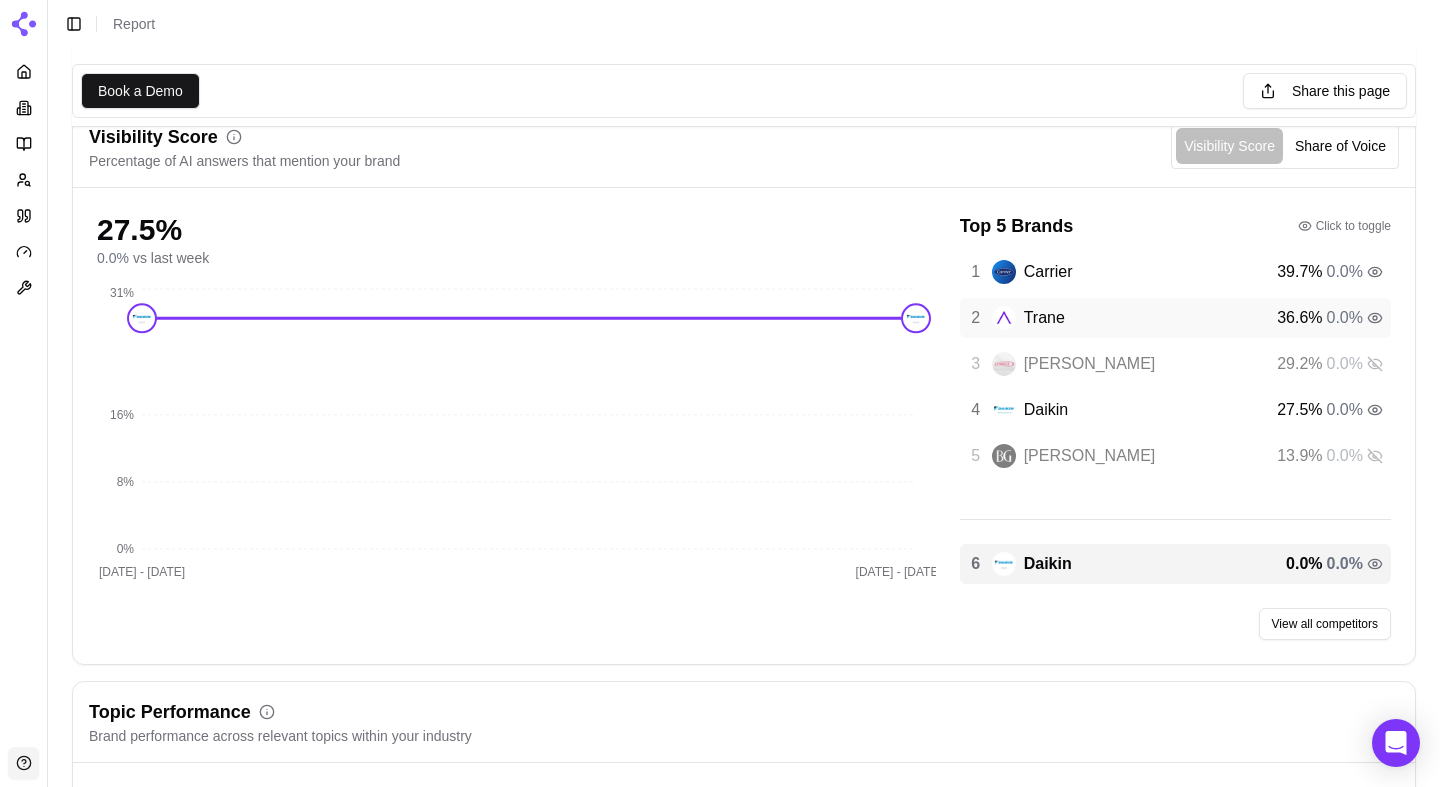 click on "2 Trane 36.6 % 0.0 %" at bounding box center (1175, 318) 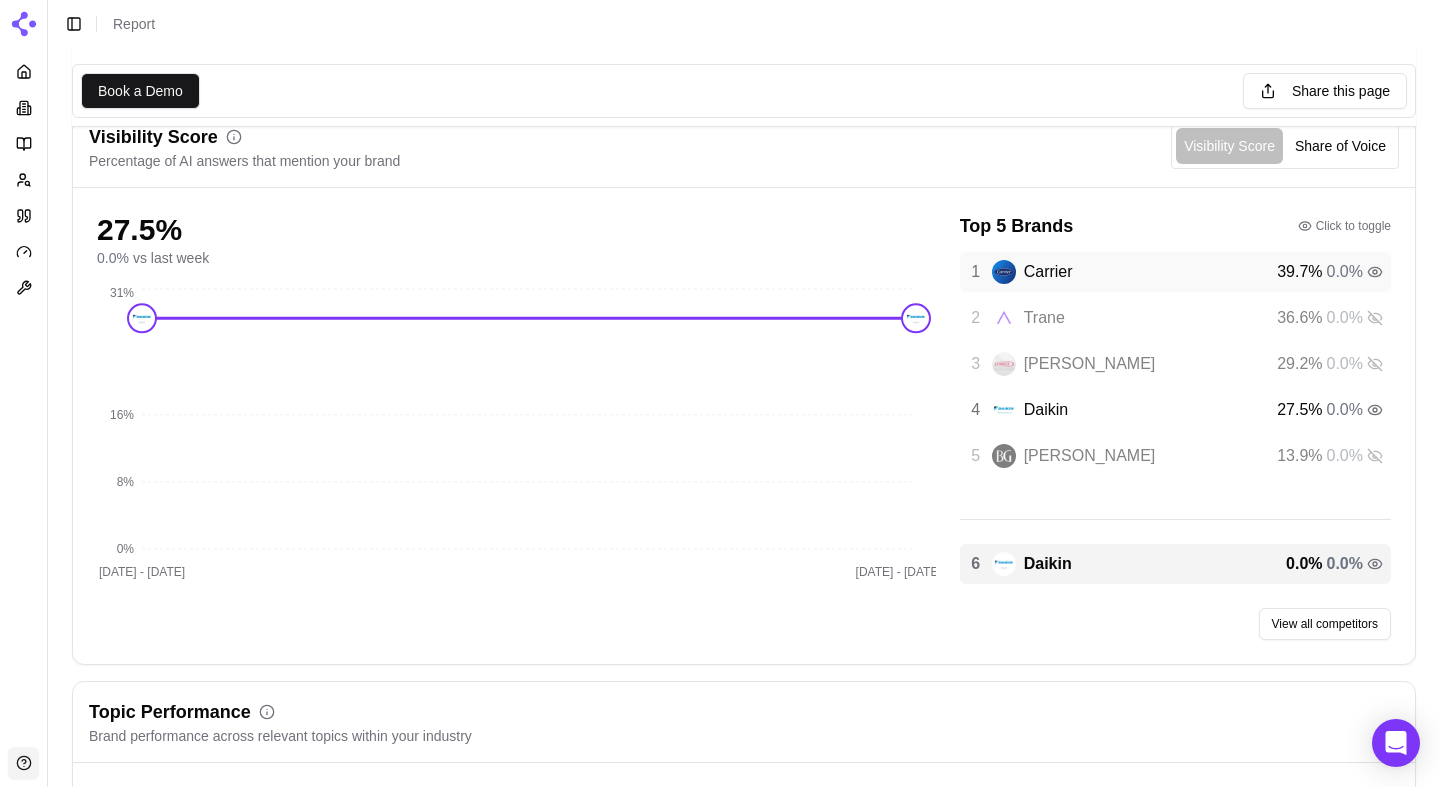 click on "Carrier" at bounding box center [1048, 272] 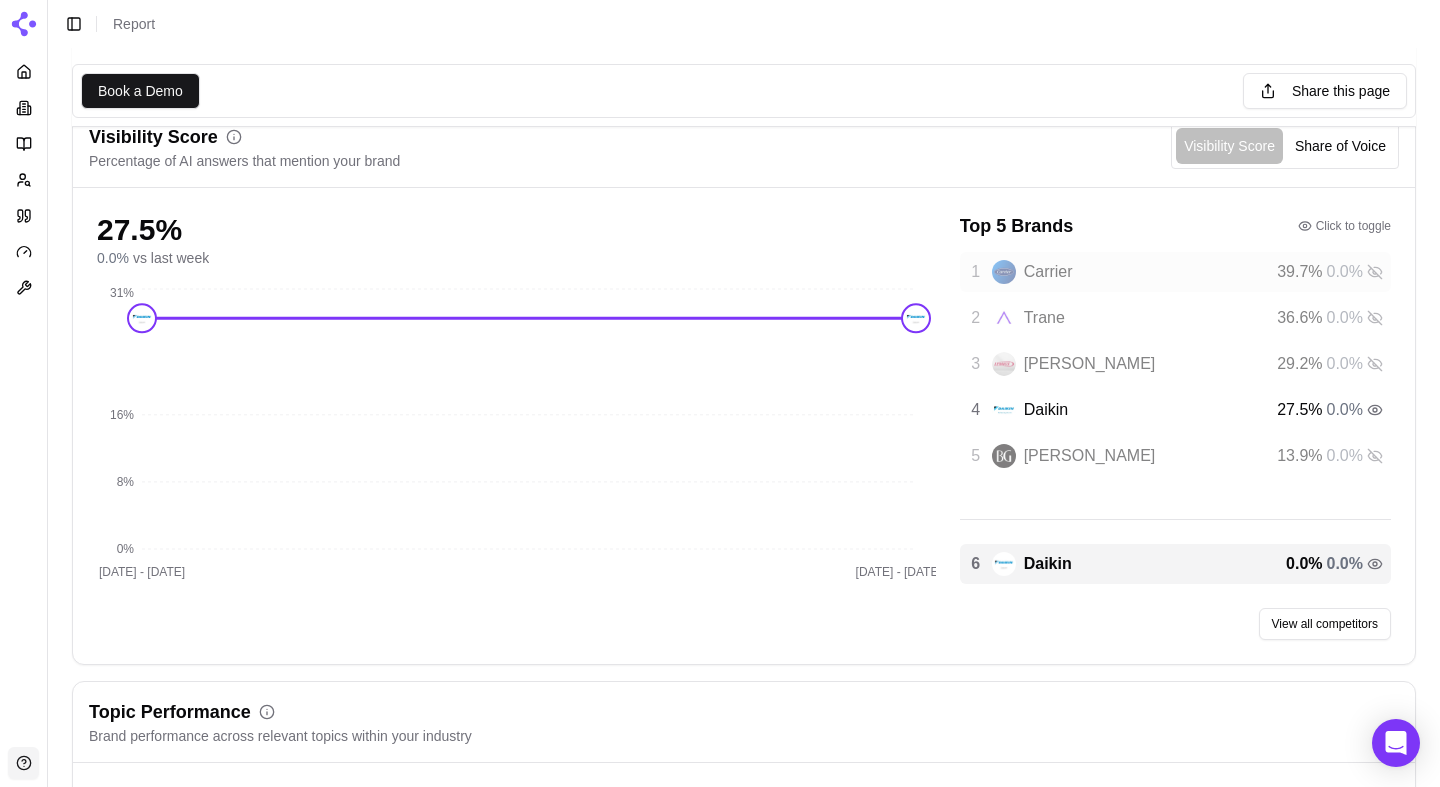 click on "Carrier" at bounding box center [1048, 272] 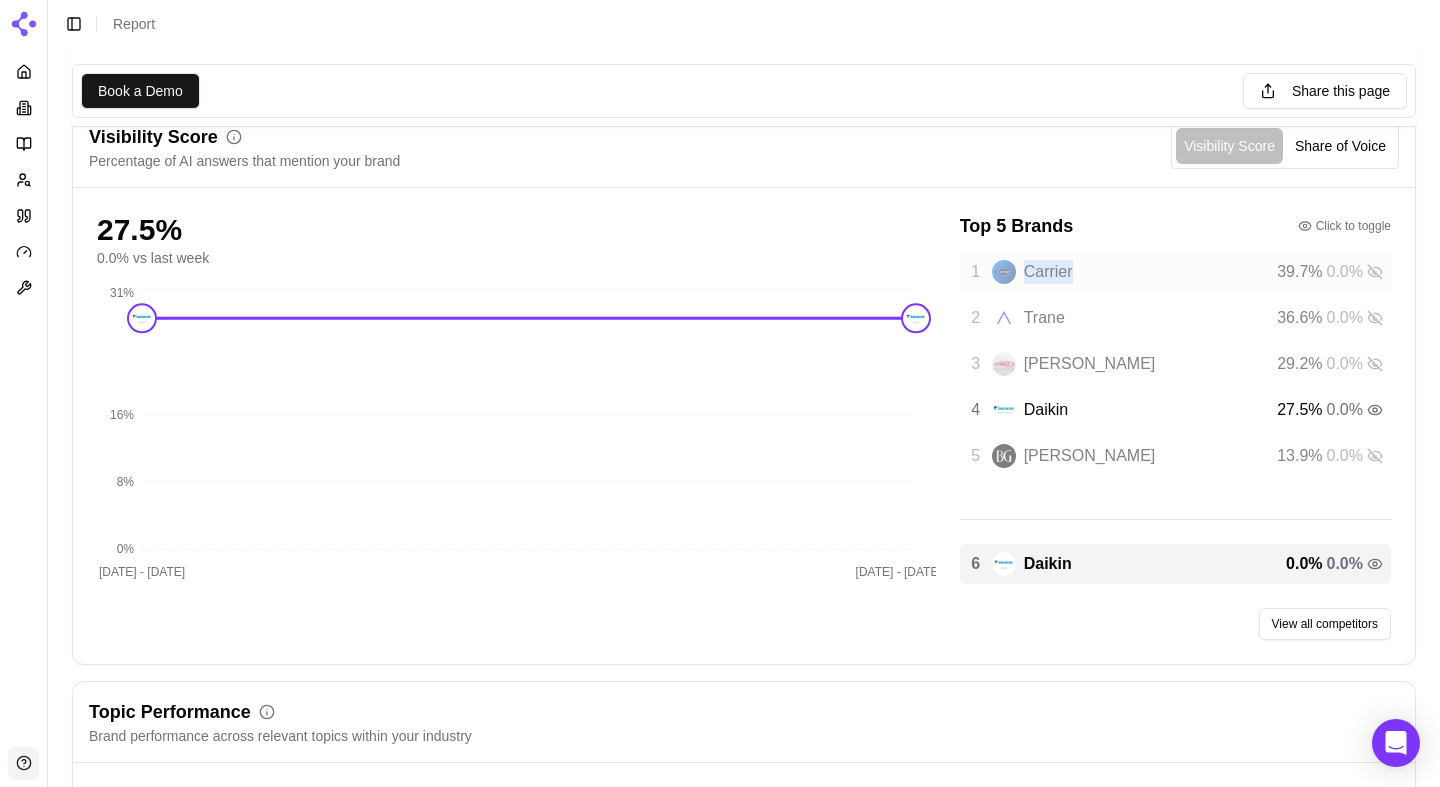 click on "Carrier" at bounding box center (1048, 272) 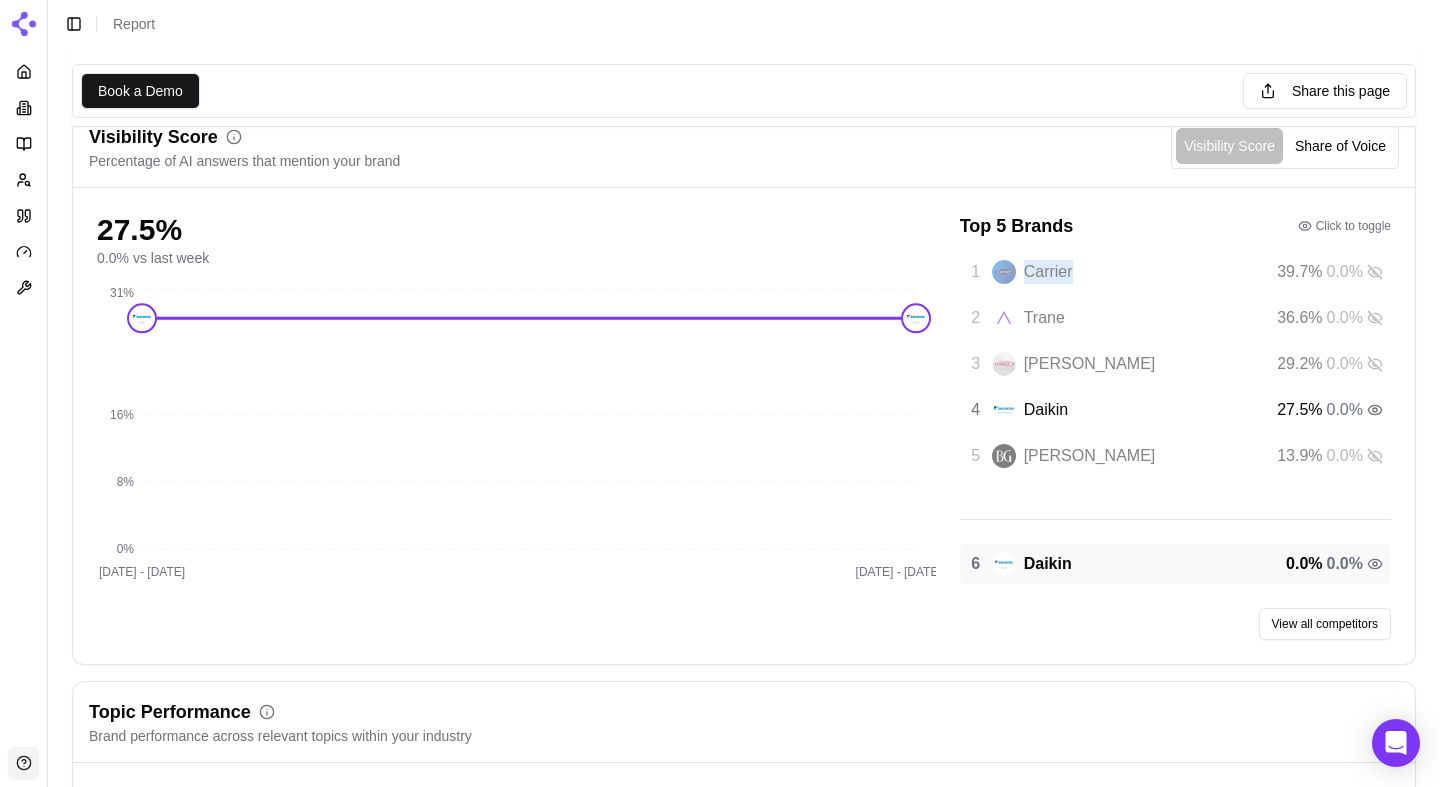 click at bounding box center (1004, 564) 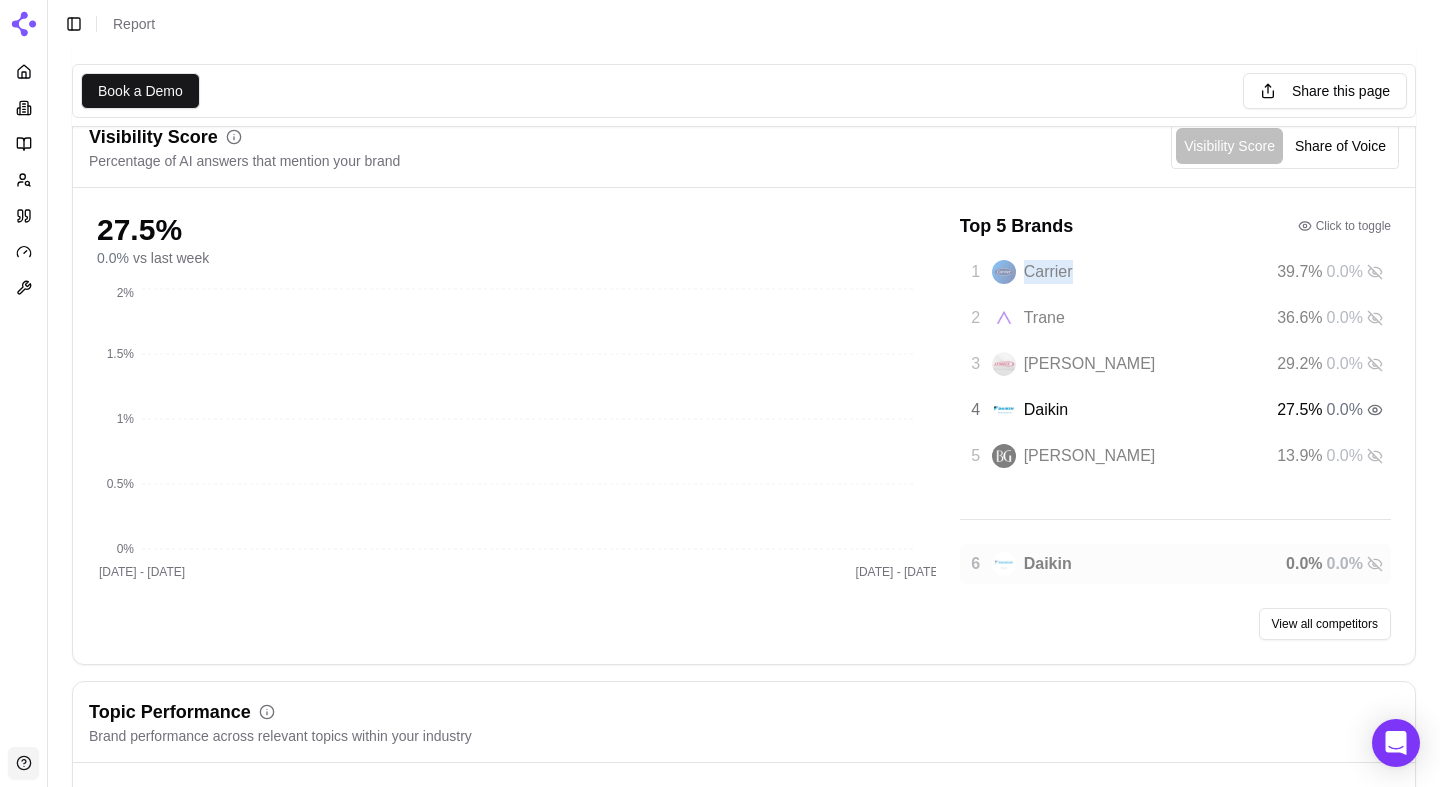 click at bounding box center (1004, 564) 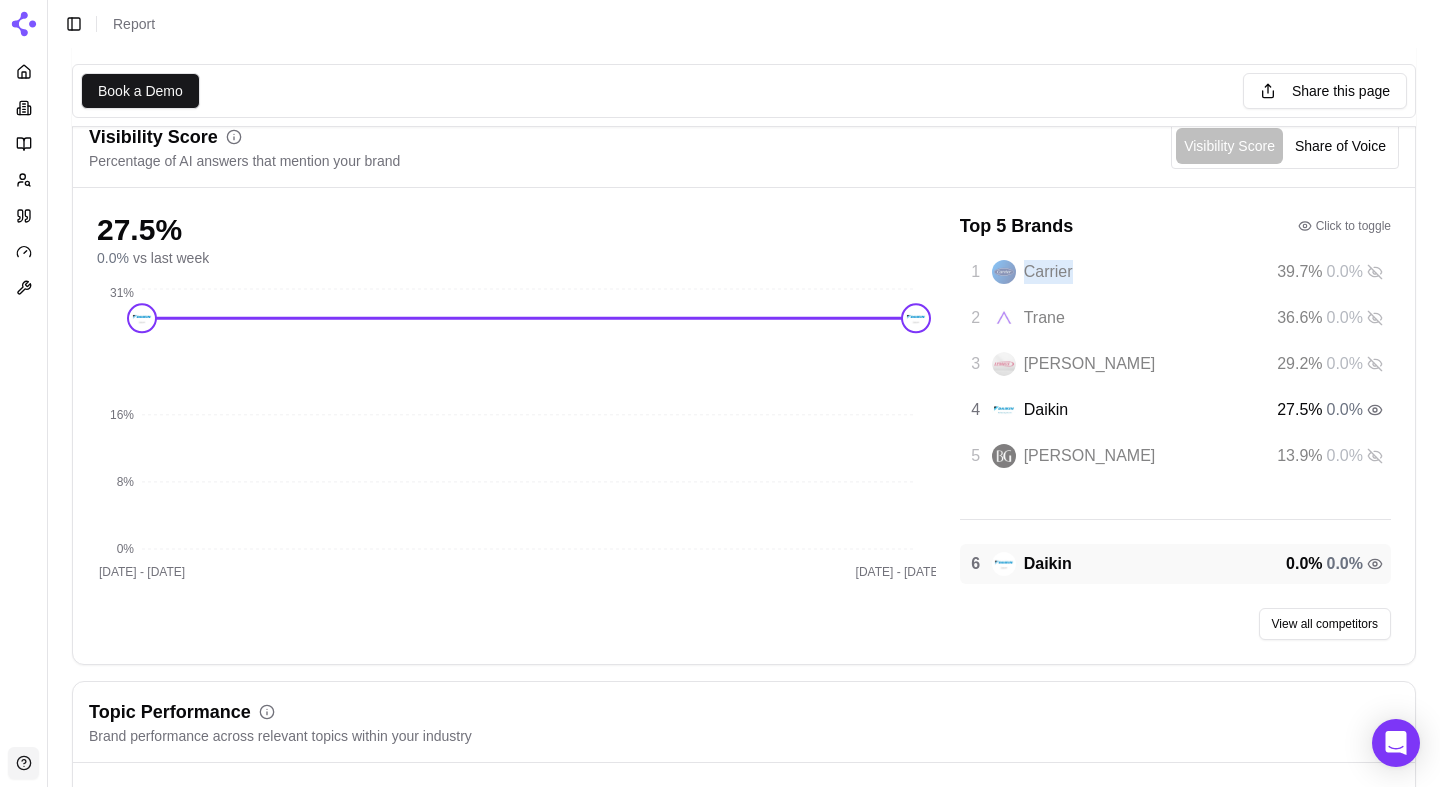 click at bounding box center [1004, 564] 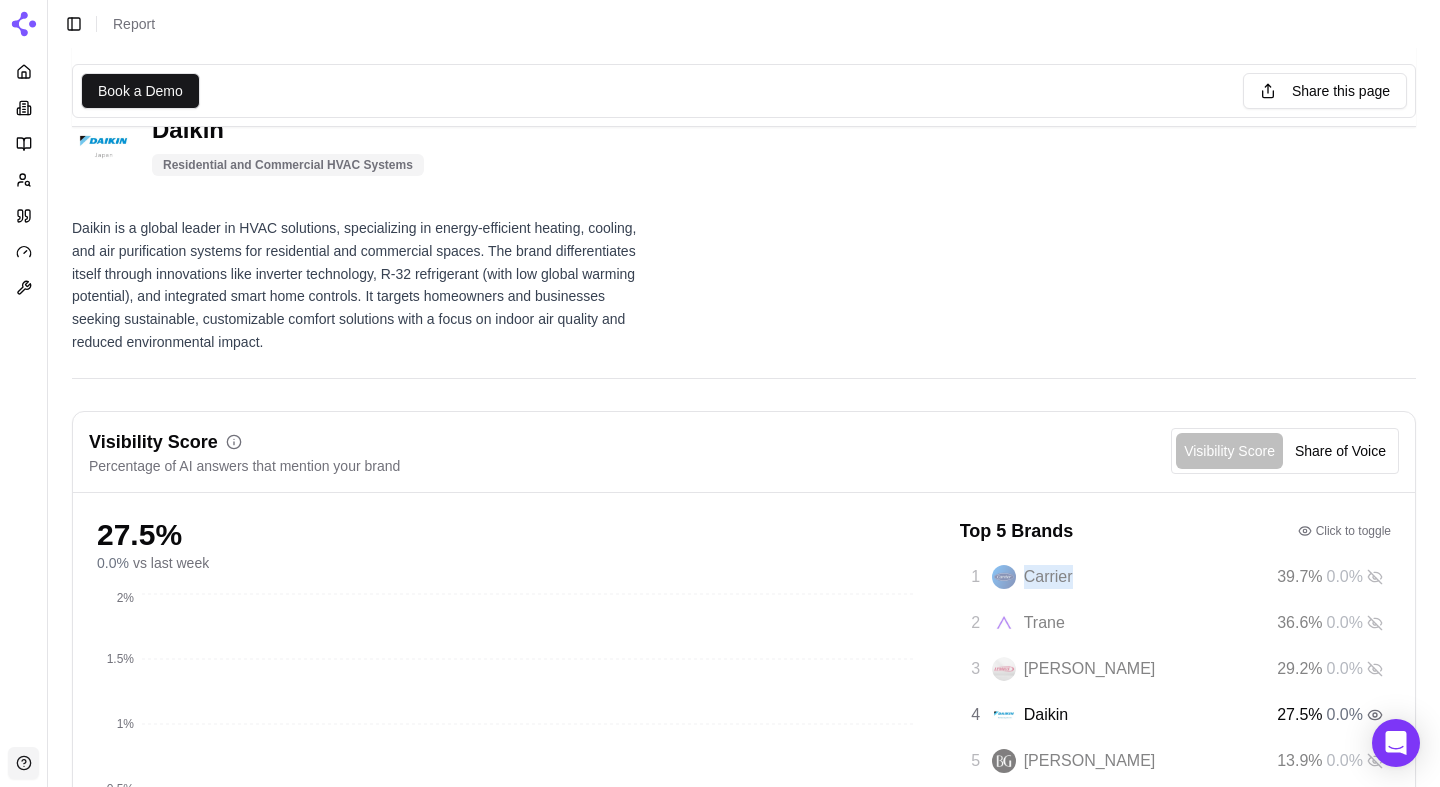 scroll, scrollTop: 0, scrollLeft: 0, axis: both 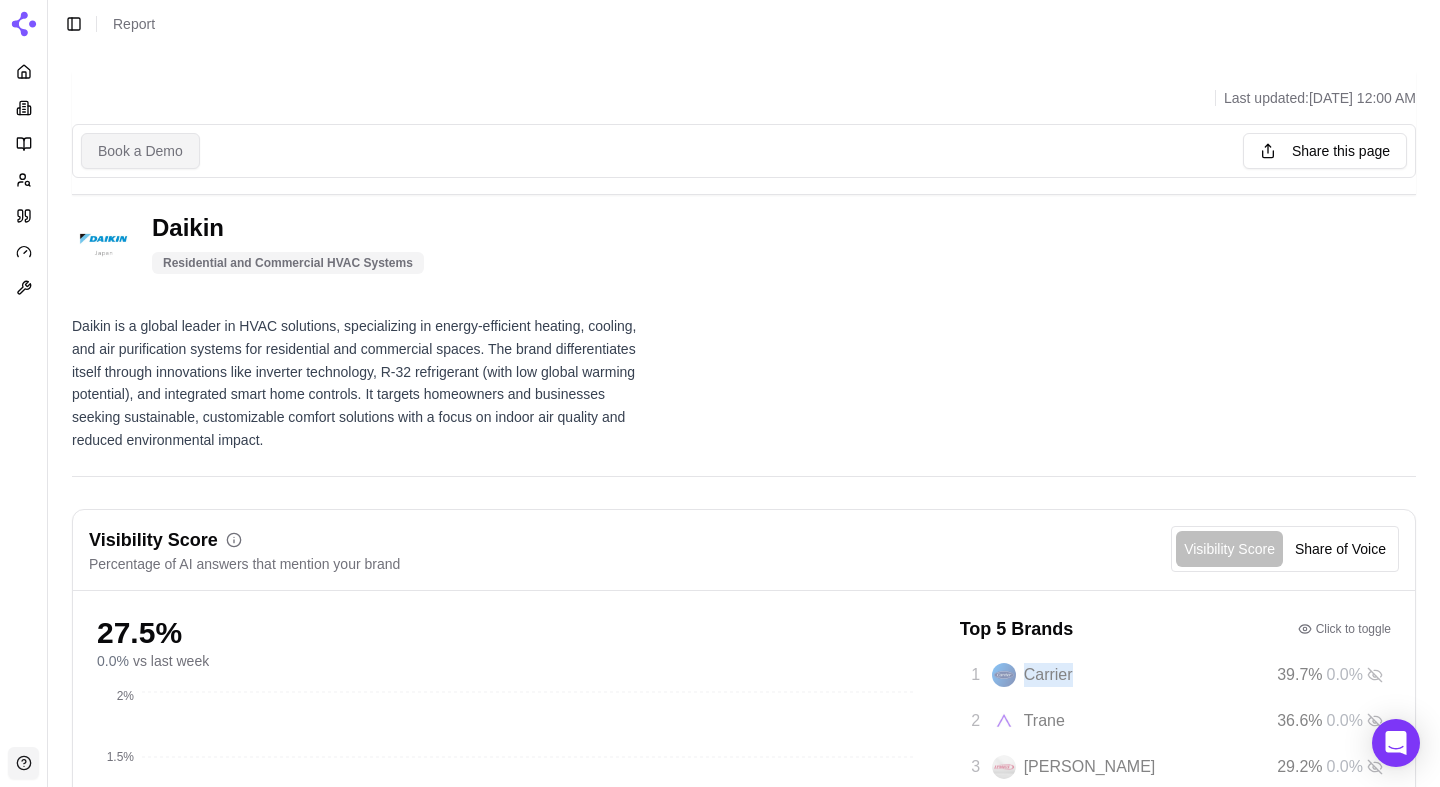 click on "Book a Demo" at bounding box center (140, 151) 